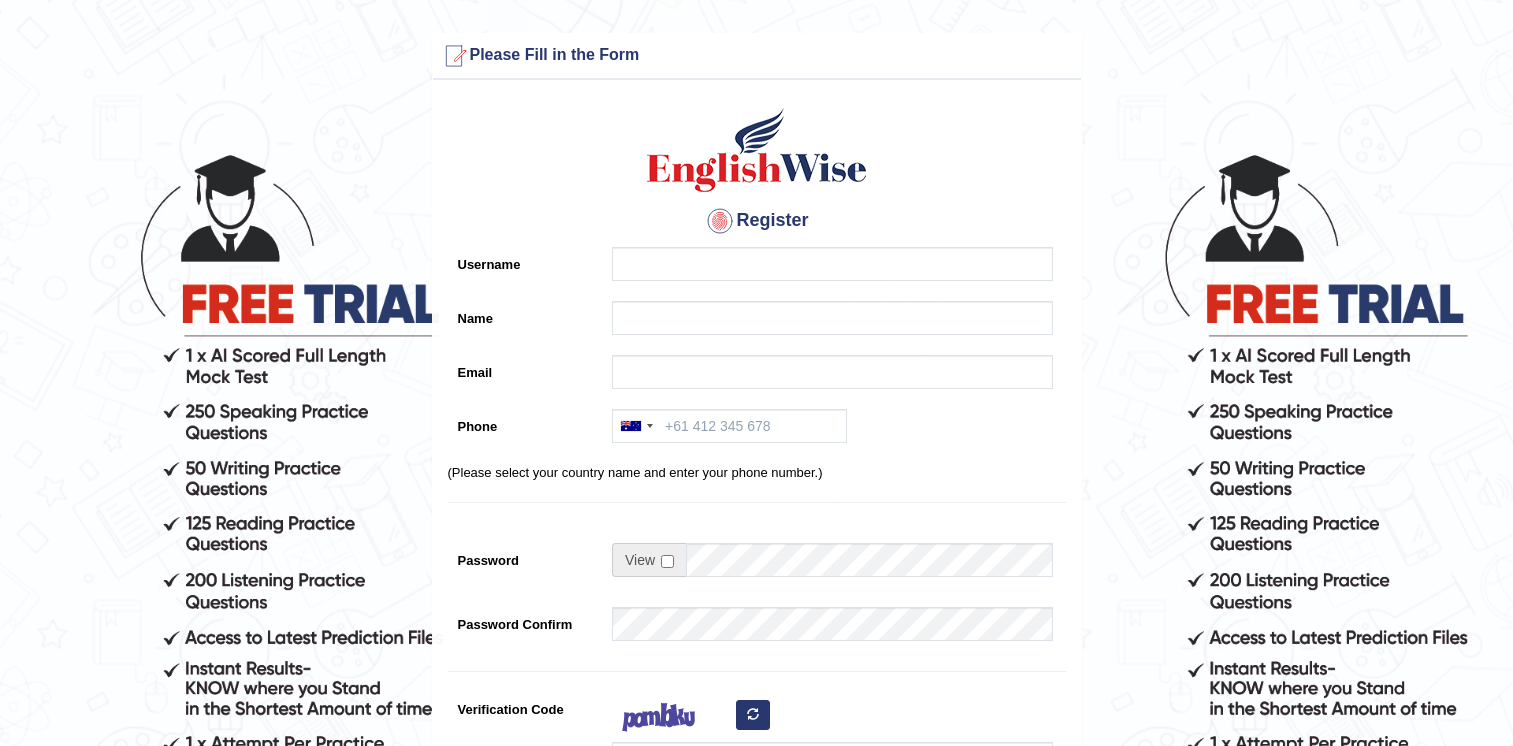 scroll, scrollTop: 0, scrollLeft: 0, axis: both 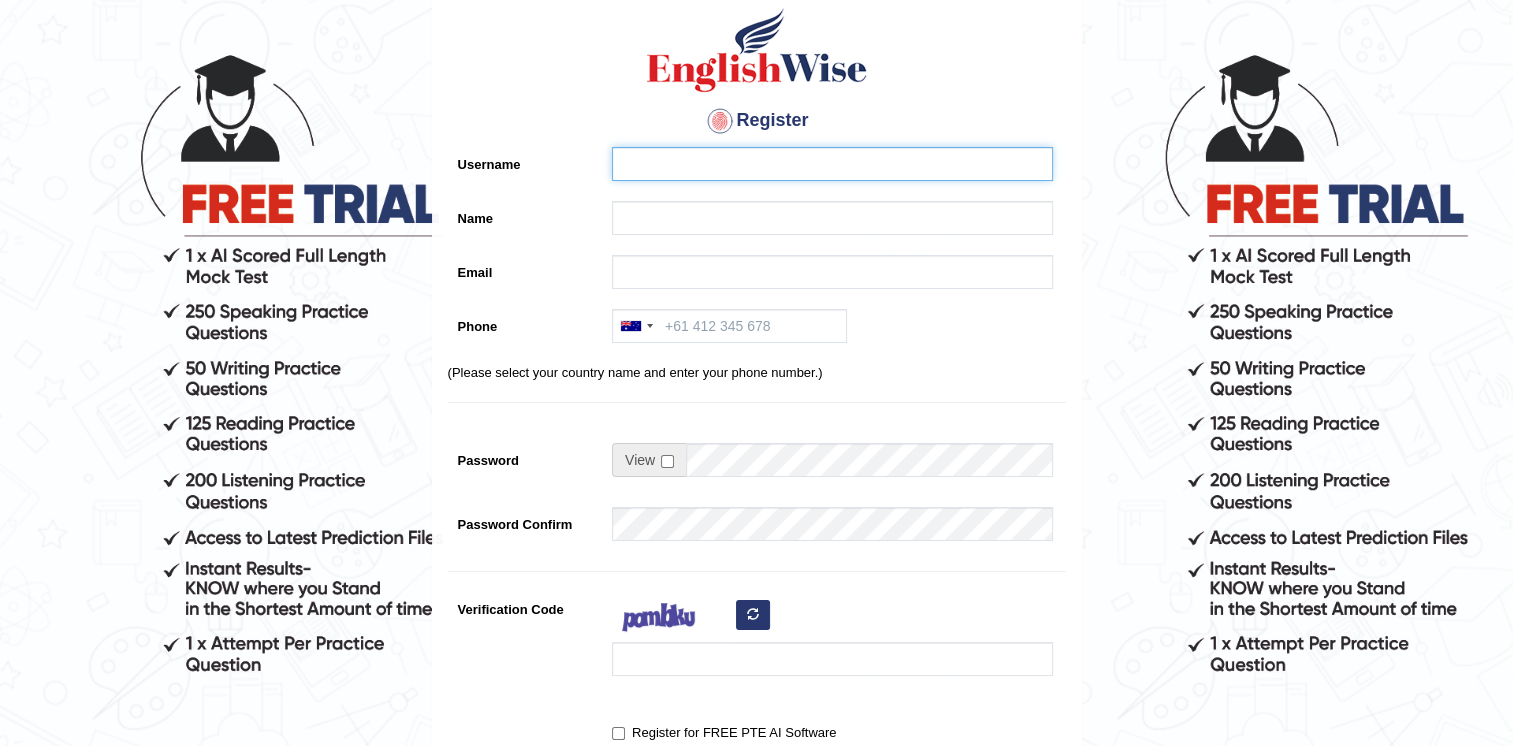 click on "Username" at bounding box center (832, 164) 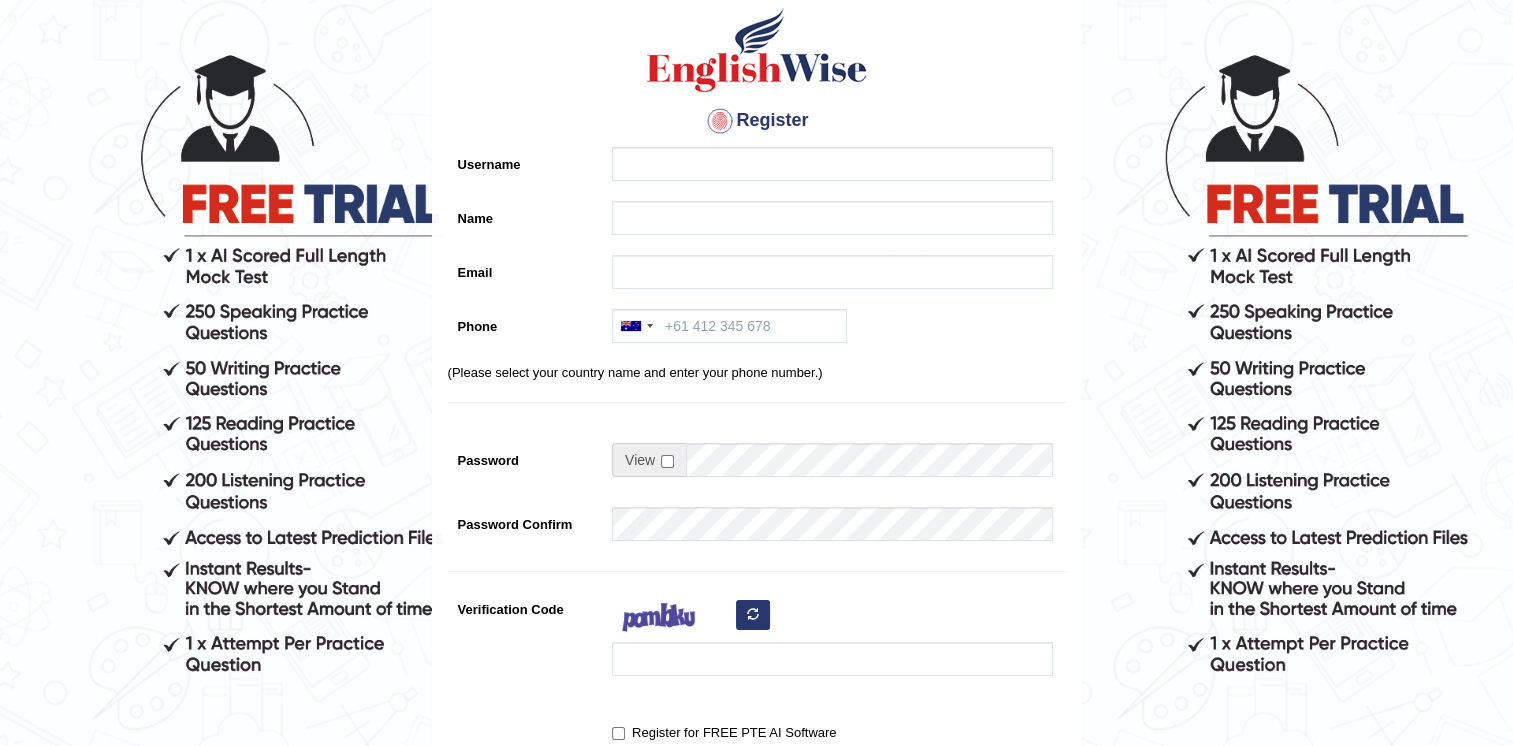 click on "Username" at bounding box center [757, 169] 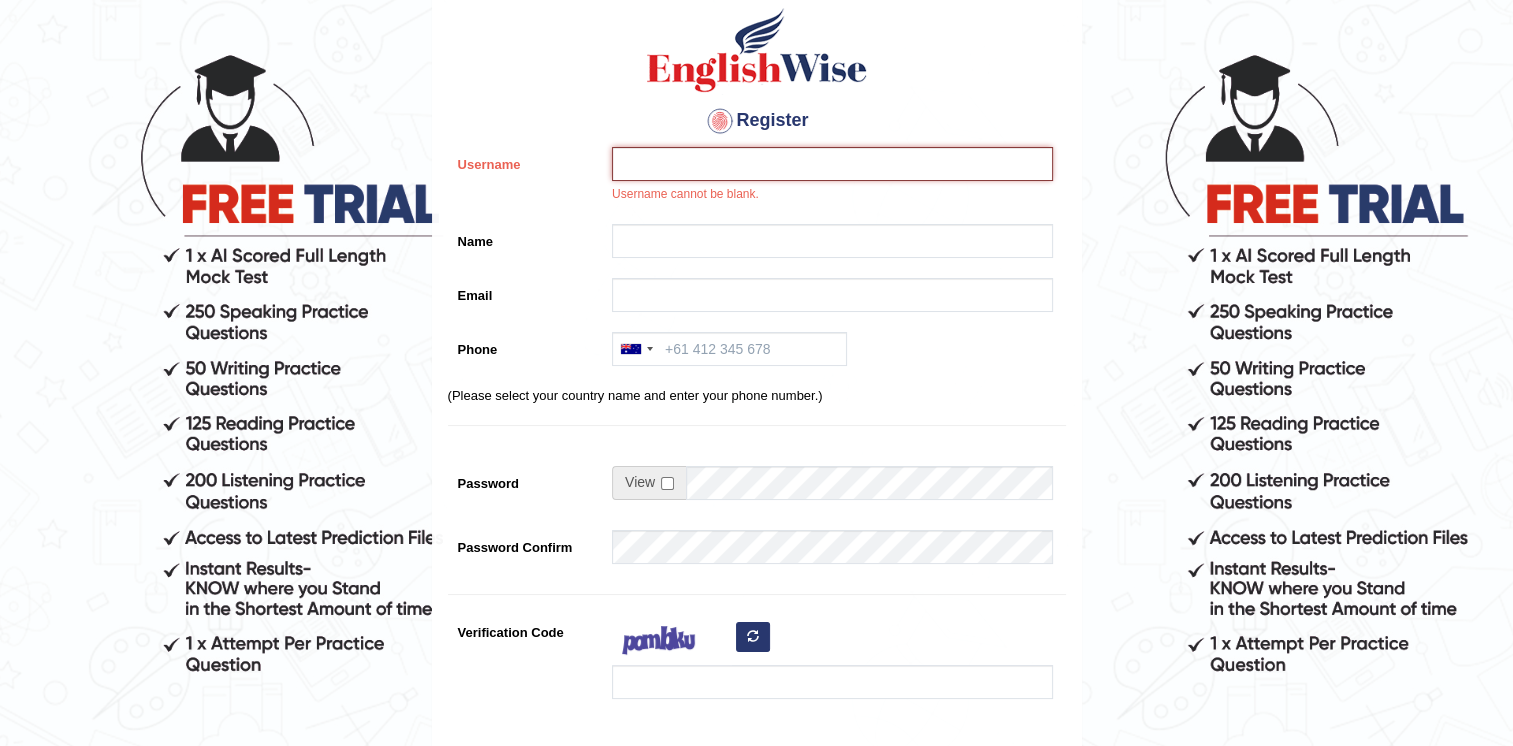 click on "Username" at bounding box center (832, 164) 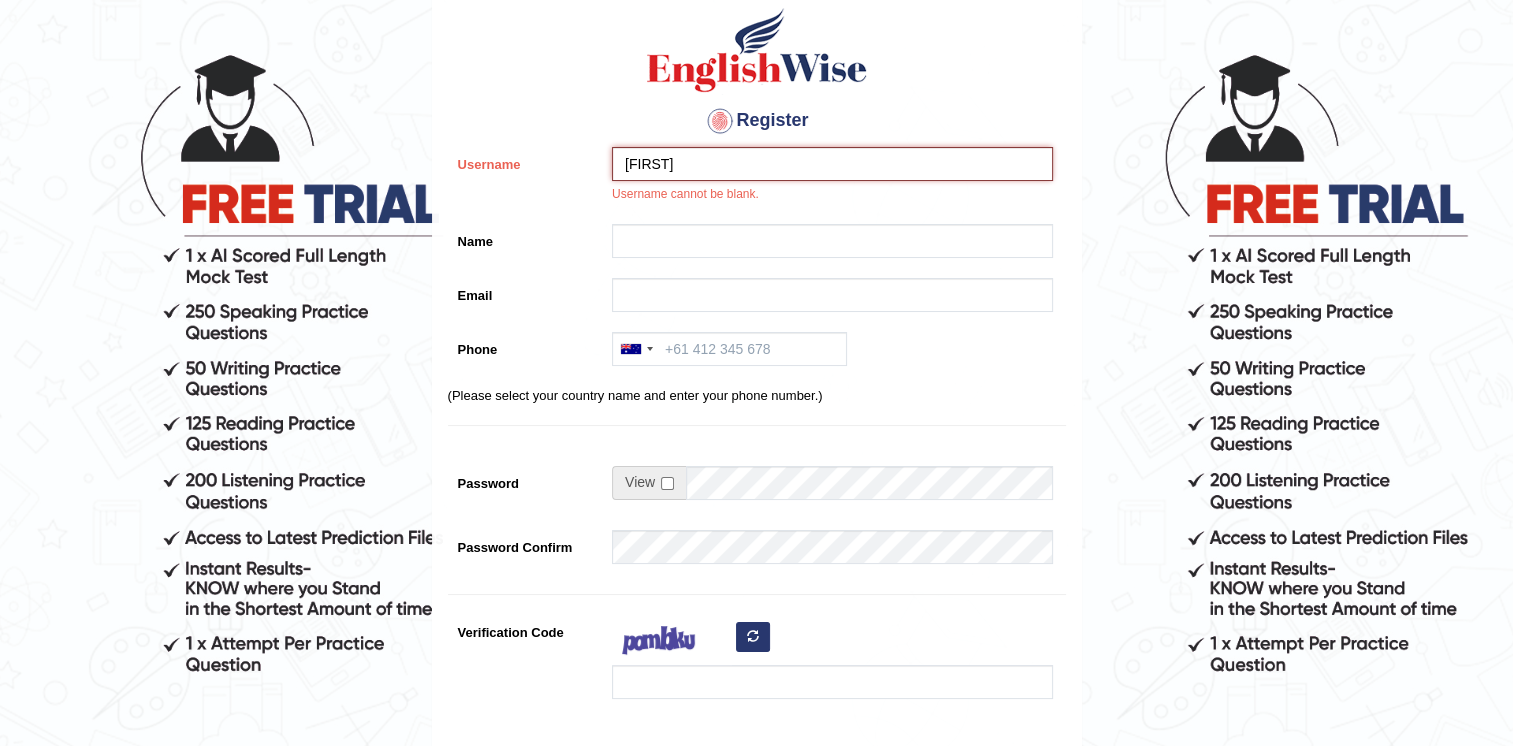 type on "Julissa" 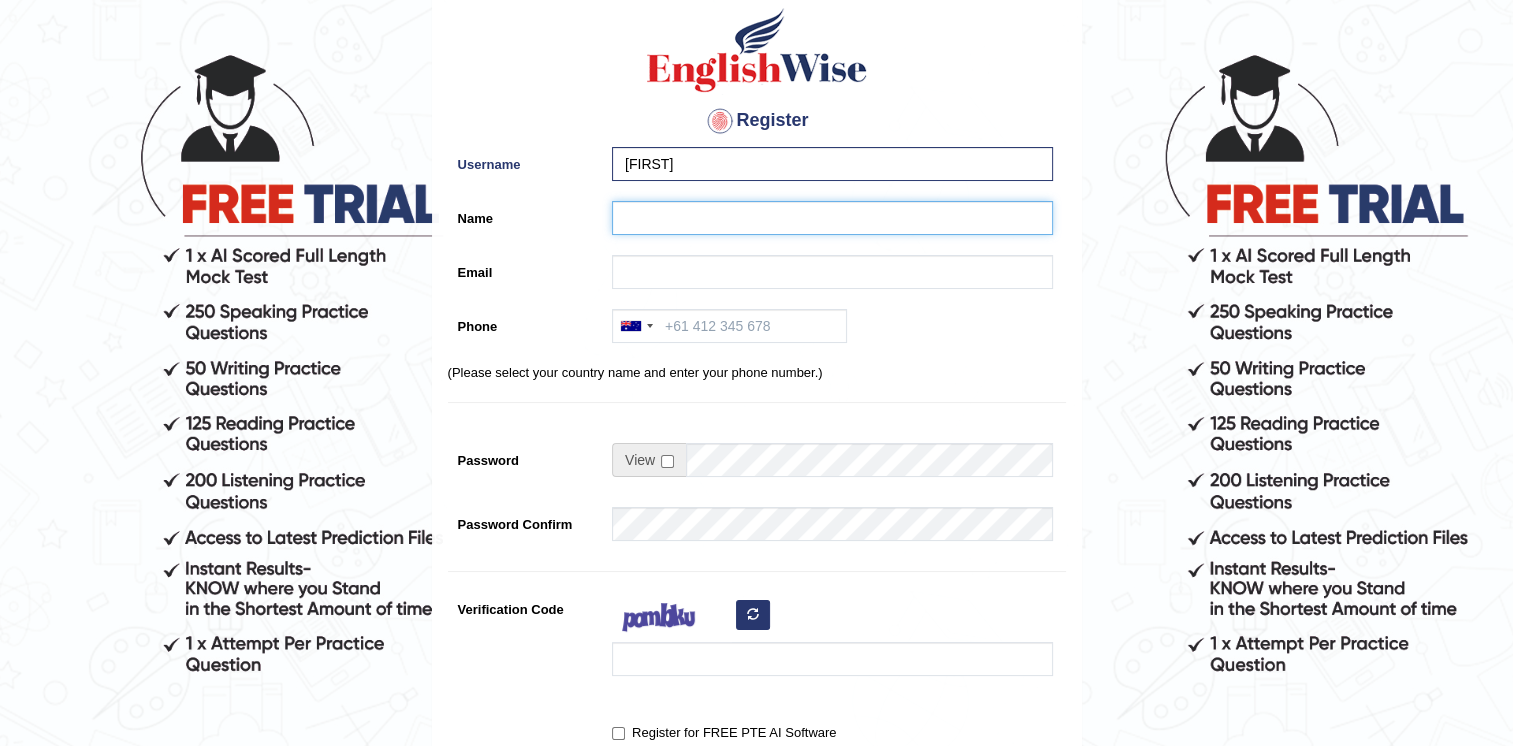 click on "Name" at bounding box center [832, 218] 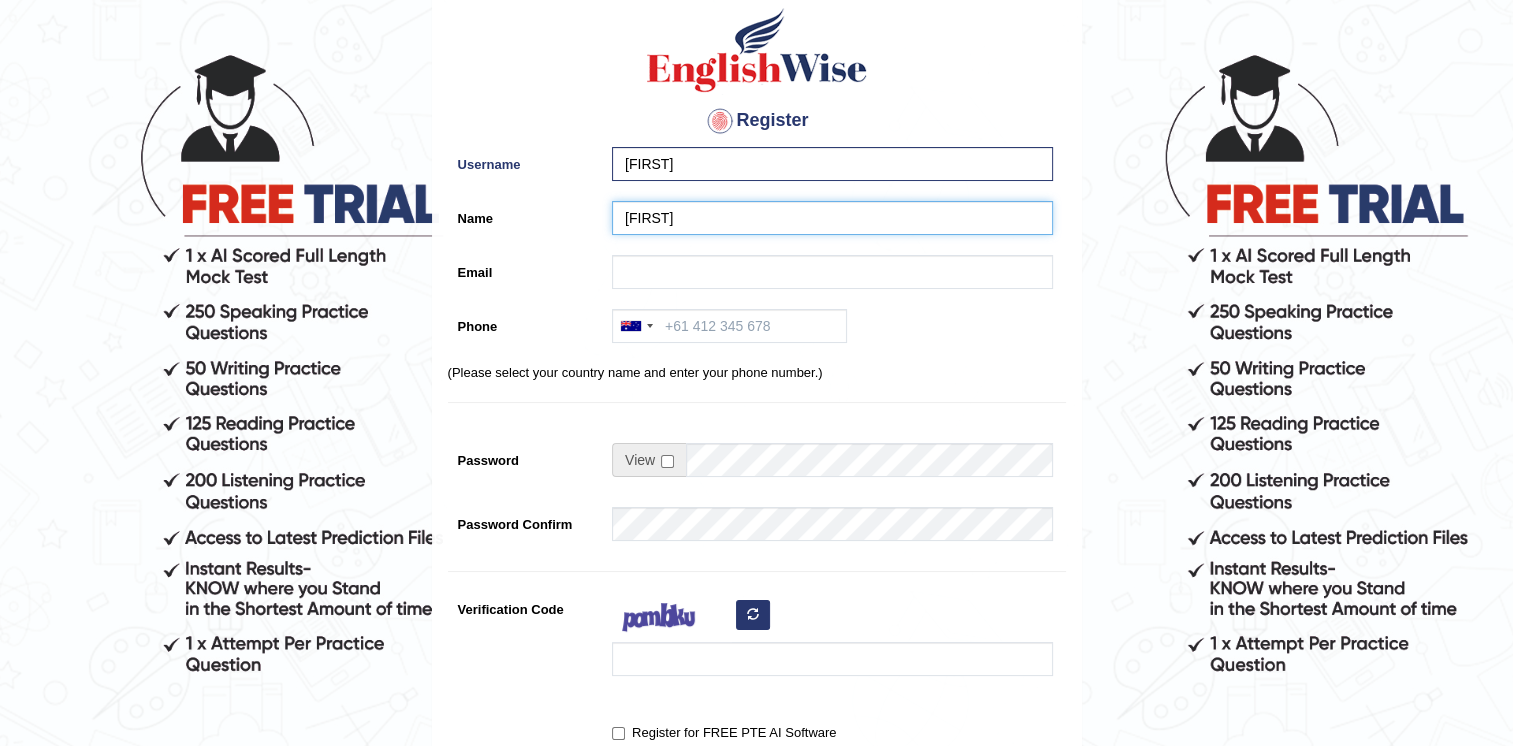 type on "[PERSON]" 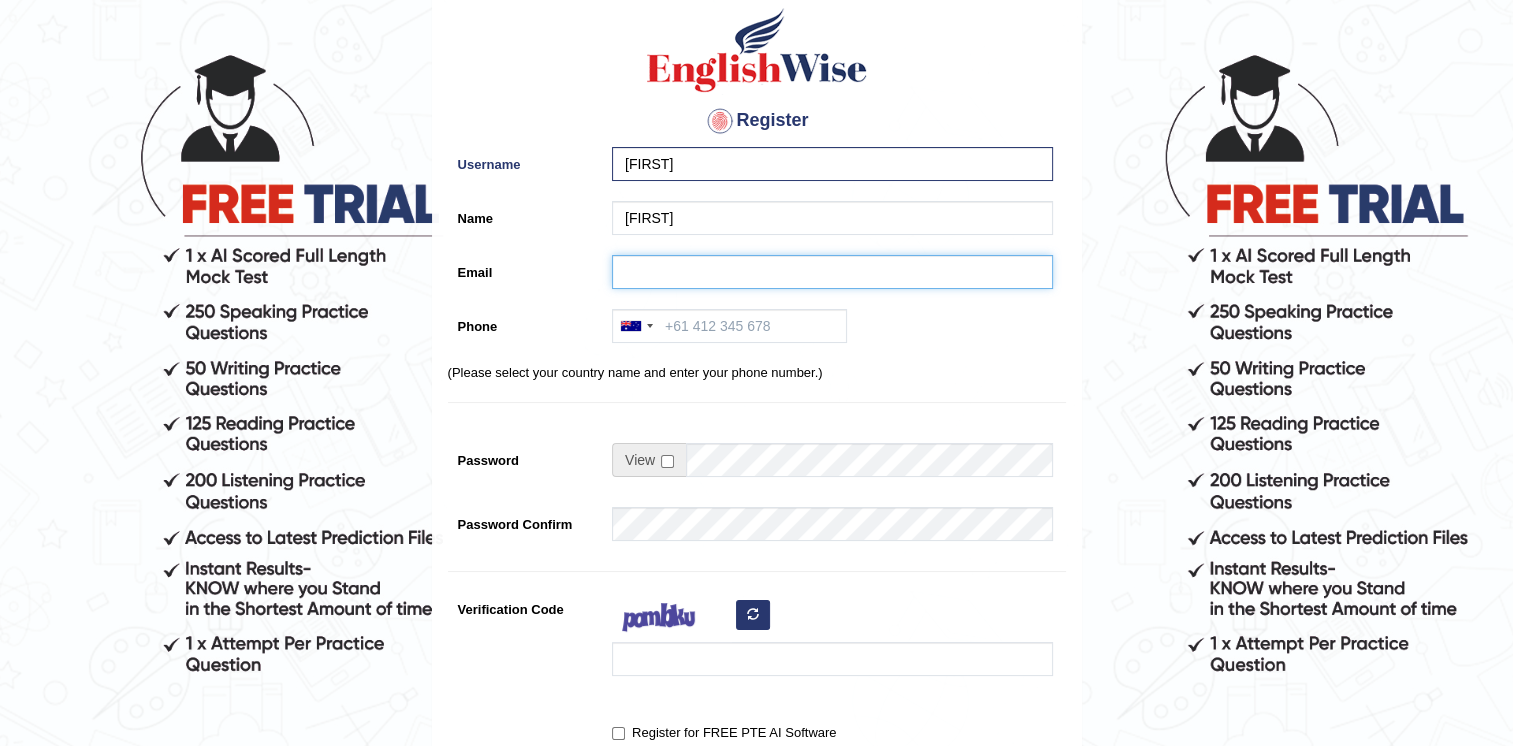 click on "Email" at bounding box center (832, 272) 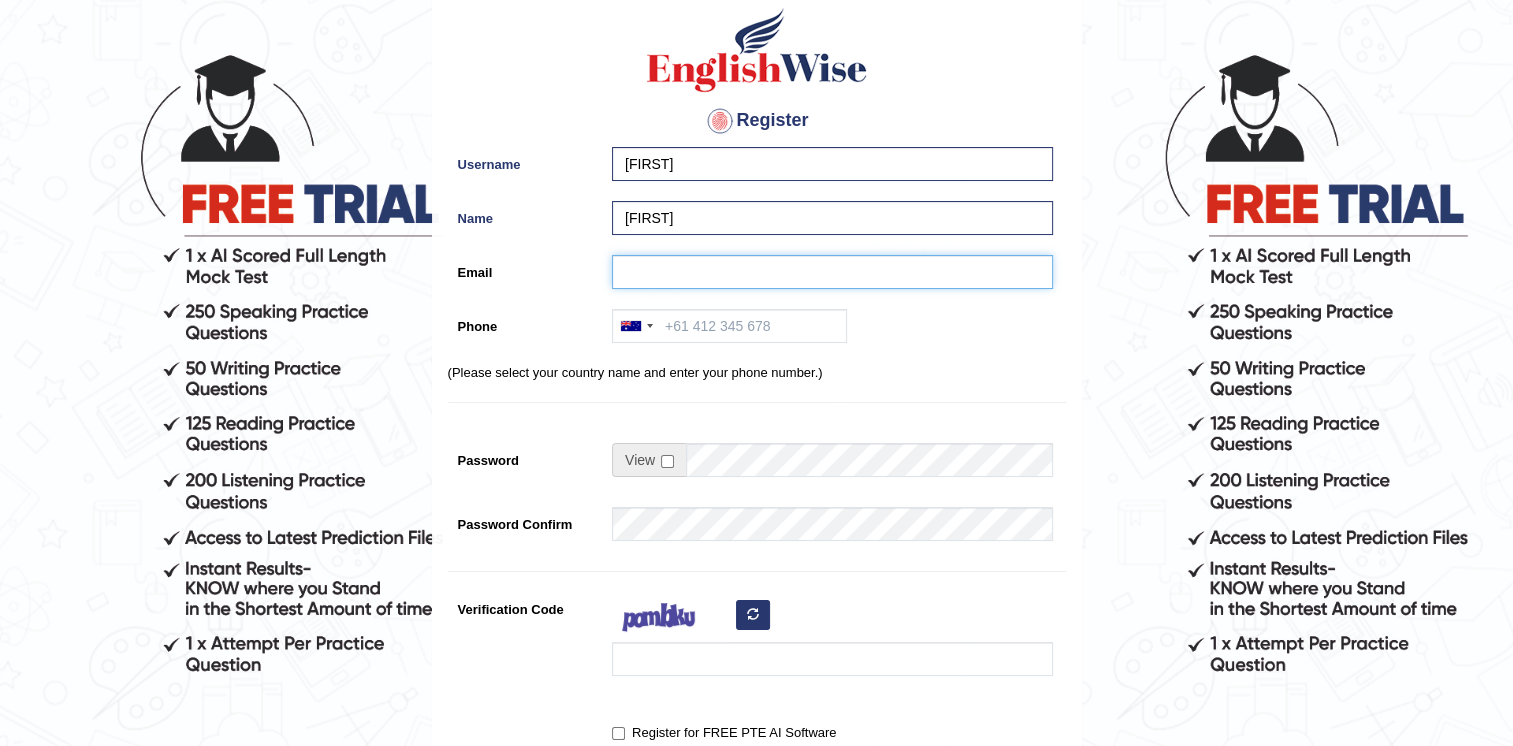 type on "jialing3073@gmail.com" 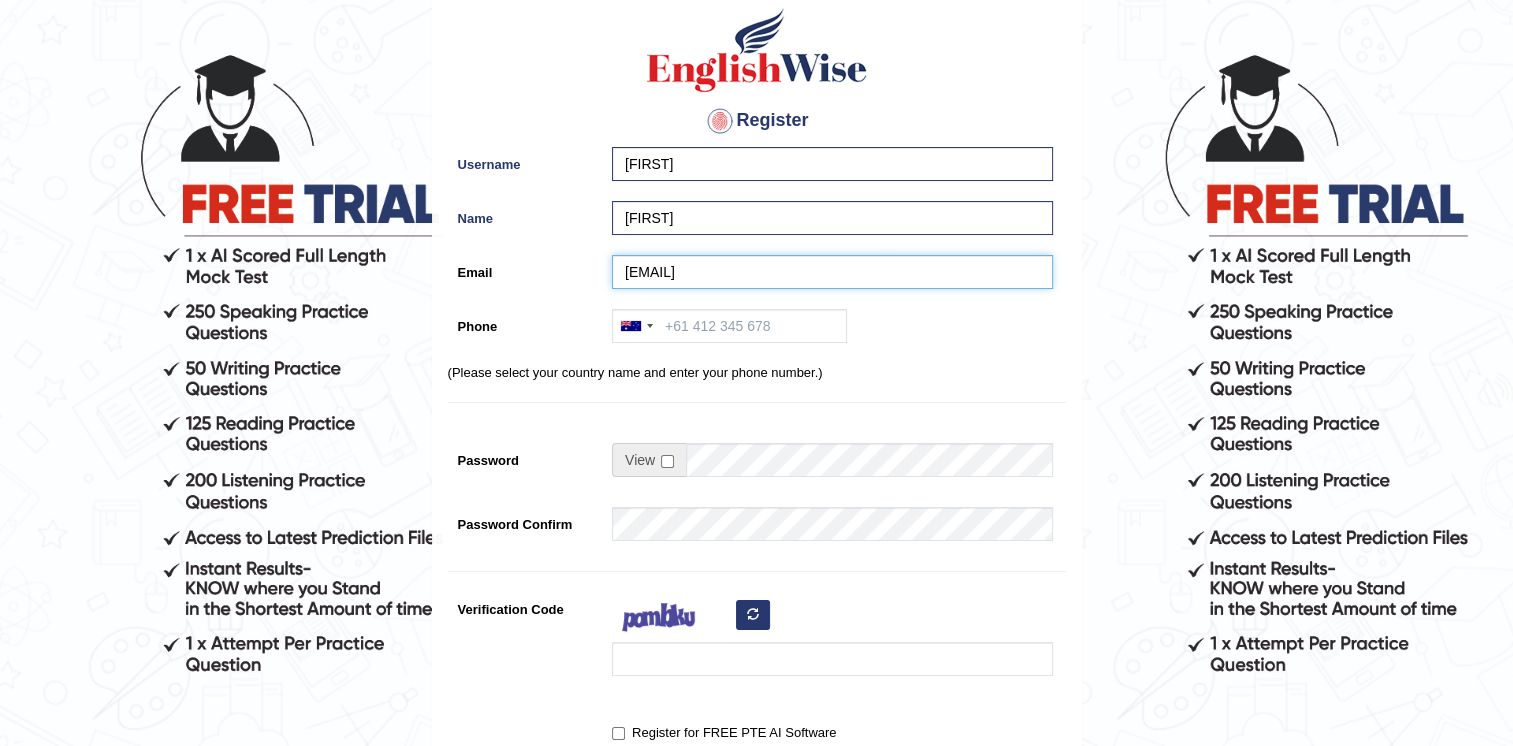 type on "+61493329066" 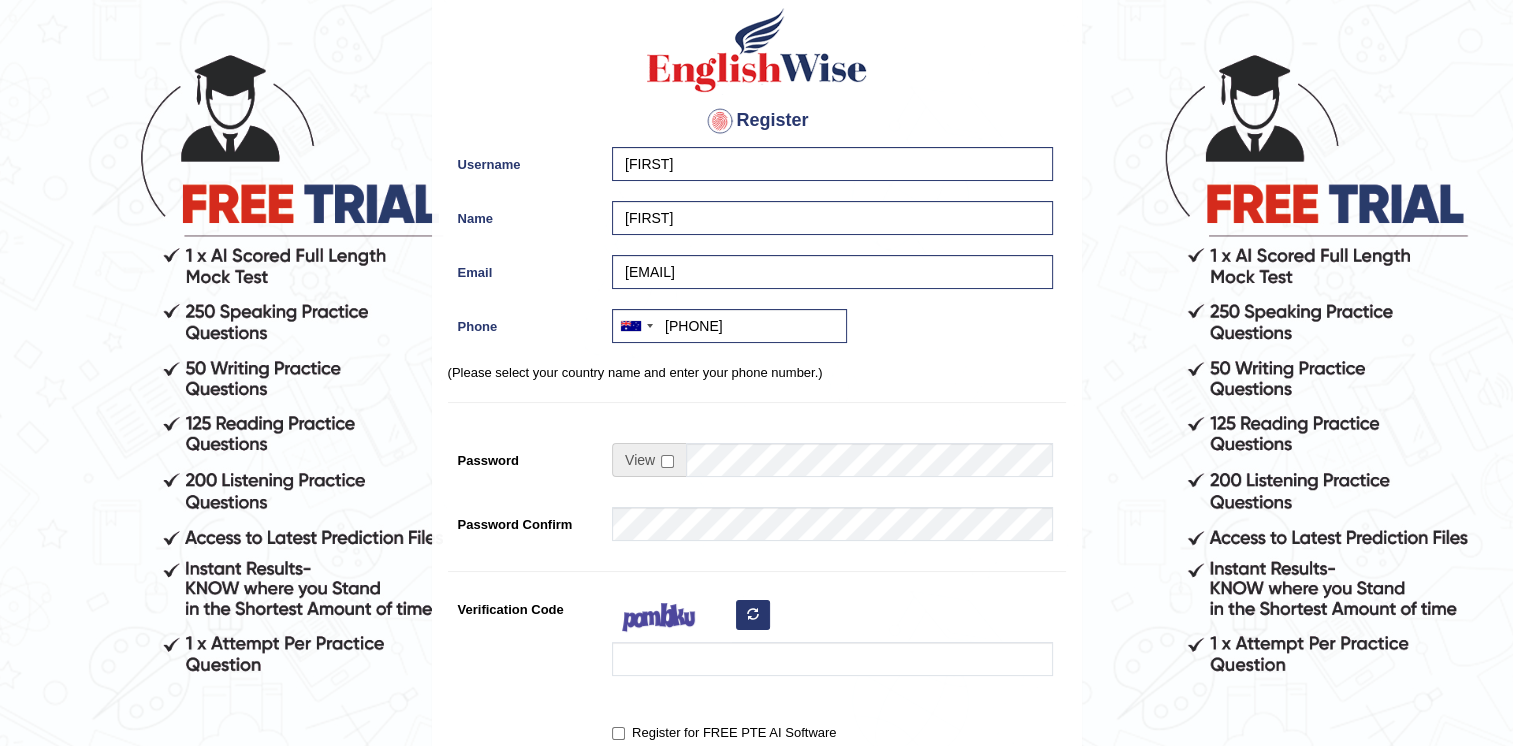 click on "Register
Username
Julissa
Name
Joeyyy
Email
jialing3073@gmail.com
Phone
Australia +61 India (भारत) +91 New Zealand +64 United States +1 Canada +1 United Arab Emirates (‫الإمارات العربية المتحدة‬‎) +971 Saudi Arabia (‫المملكة العربية السعودية‬‎) +966 Bahrain (‫البحرين‬‎) +973 Afghanistan (‫افغانستان‬‎) +93 Albania (Shqipëri) +355 Algeria (‫الجزائر‬‎) +213 American Samoa +1 Andorra +376 Angola +244 Anguilla +1 Antigua and Barbuda +1 Argentina +54 Armenia (Հայաստան) +374 Aruba +297 Australia +61 Austria (Österreich) +43 Azerbaijan (Azərbaycan) +994 Bahamas +1 Bahrain (‫البحرين‬‎) +973 Bangladesh (বাংলাদেশ) +880 Barbados +1 Belarus (Беларусь) +375 Belgium (België) +32 Belize +501 Benin (Bénin) +229 Bermuda +1 Bhutan (འབྲུག) +975 Bolivia +591 Bosnia and Herzegovina (Босна и Херцеговина) +55" at bounding box center [757, 407] 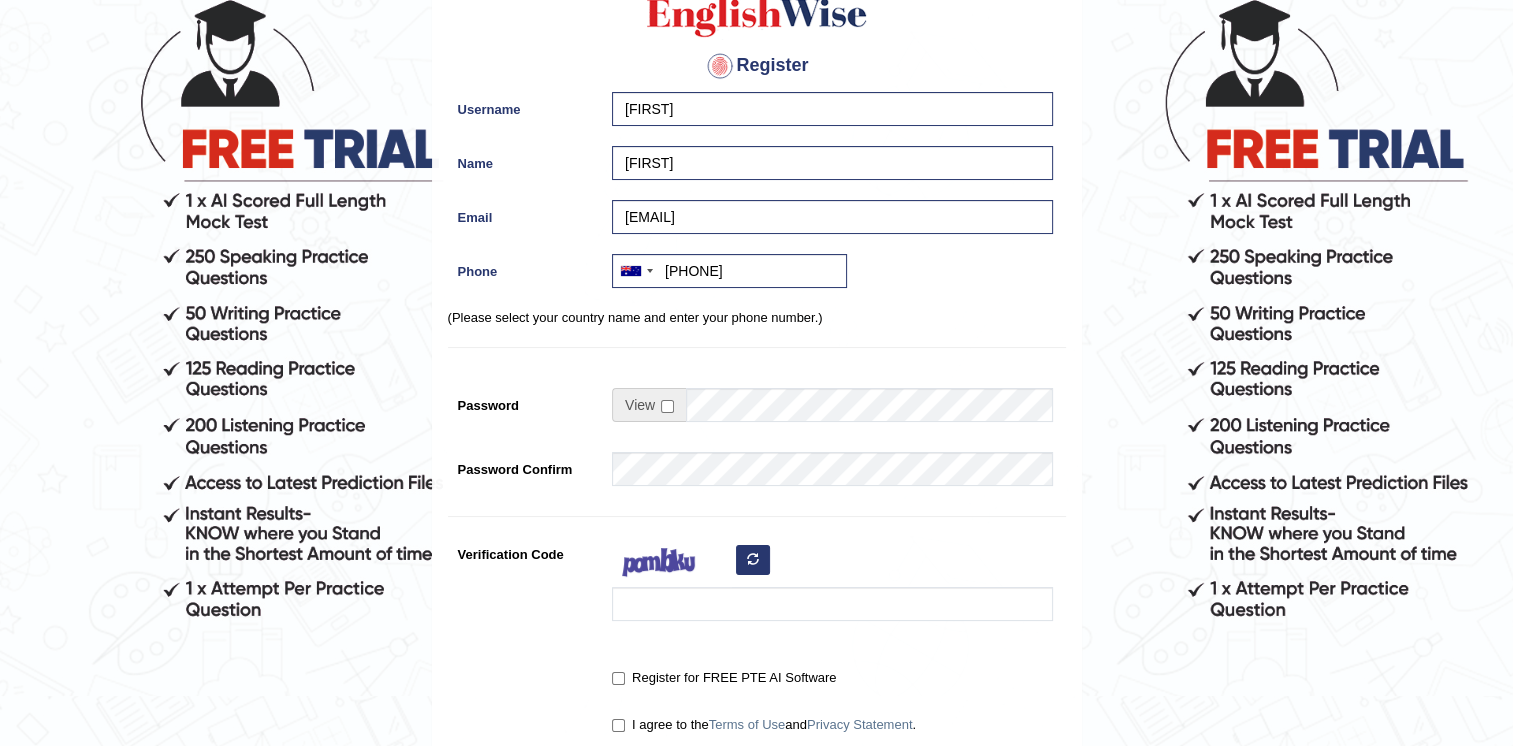 scroll, scrollTop: 300, scrollLeft: 0, axis: vertical 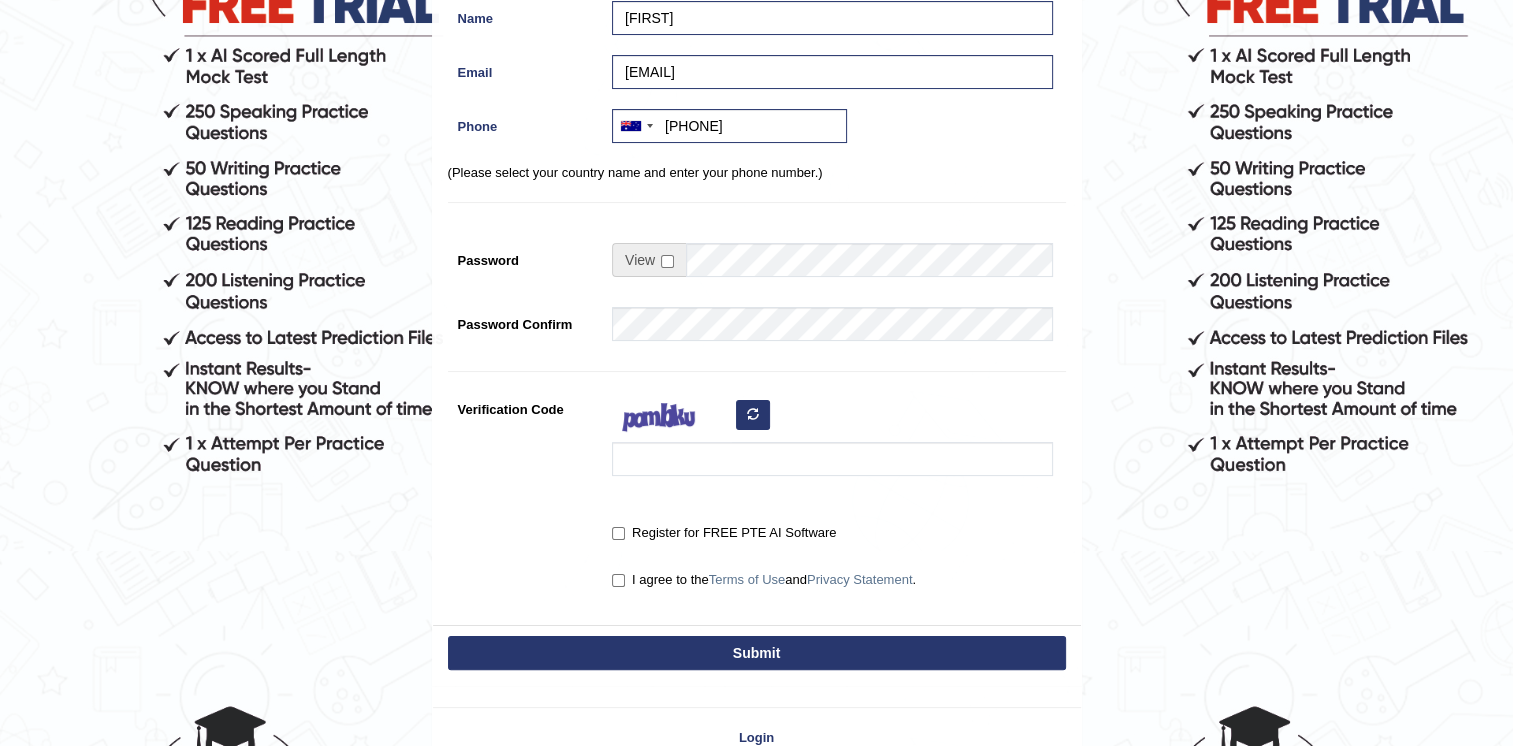 click on "Register
Username
Julissa
Name
Joeyyy
Email
jialing3073@gmail.com
Phone
Australia +61 India (भारत) +91 New Zealand +64 United States +1 Canada +1 United Arab Emirates (‫الإمارات العربية المتحدة‬‎) +971 Saudi Arabia (‫المملكة العربية السعودية‬‎) +966 Bahrain (‫البحرين‬‎) +973 Afghanistan (‫افغانستان‬‎) +93 Albania (Shqipëri) +355 Algeria (‫الجزائر‬‎) +213 American Samoa +1 Andorra +376 Angola +244 Anguilla +1 Antigua and Barbuda +1 Argentina +54 Armenia (Հայաստան) +374 Aruba +297 Australia +61 Austria (Österreich) +43 Azerbaijan (Azərbaycan) +994 Bahamas +1 Bahrain (‫البحرين‬‎) +973 Bangladesh (বাংলাদেশ) +880 Barbados +1 Belarus (Беларусь) +375 Belgium (België) +32 Belize +501 Benin (Bénin) +229 Bermuda +1 Bhutan (འབྲུག) +975 Bolivia +591 Bosnia and Herzegovina (Босна и Херцеговина) +55" at bounding box center (757, 207) 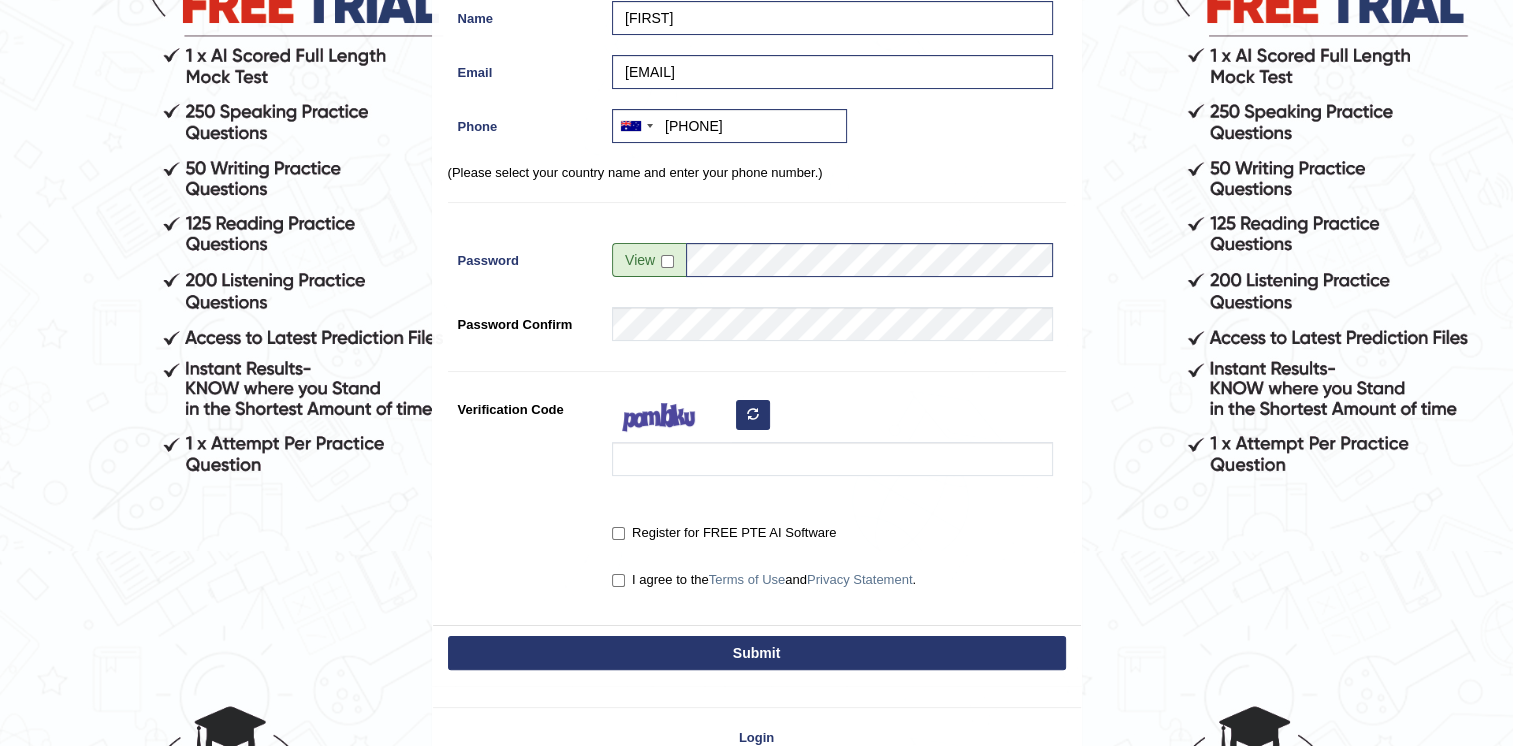 click on "Register
Username
Julissa
Name
Joeyyy
Email
jialing3073@gmail.com
Phone
Australia +61 India (भारत) +91 New Zealand +64 United States +1 Canada +1 United Arab Emirates (‫الإمارات العربية المتحدة‬‎) +971 Saudi Arabia (‫المملكة العربية السعودية‬‎) +966 Bahrain (‫البحرين‬‎) +973 Afghanistan (‫افغانستان‬‎) +93 Albania (Shqipëri) +355 Algeria (‫الجزائر‬‎) +213 American Samoa +1 Andorra +376 Angola +244 Anguilla +1 Antigua and Barbuda +1 Argentina +54 Armenia (Հայաստան) +374 Aruba +297 Australia +61 Austria (Österreich) +43 Azerbaijan (Azərbaycan) +994 Bahamas +1 Bahrain (‫البحرين‬‎) +973 Bangladesh (বাংলাদেশ) +880 Barbados +1 Belarus (Беларусь) +375 Belgium (België) +32 Belize +501 Benin (Bénin) +229 Bermuda +1 Bhutan (འབྲུག) +975 Bolivia +591 Bosnia and Herzegovina (Босна и Херцеговина) +55" at bounding box center (757, 207) 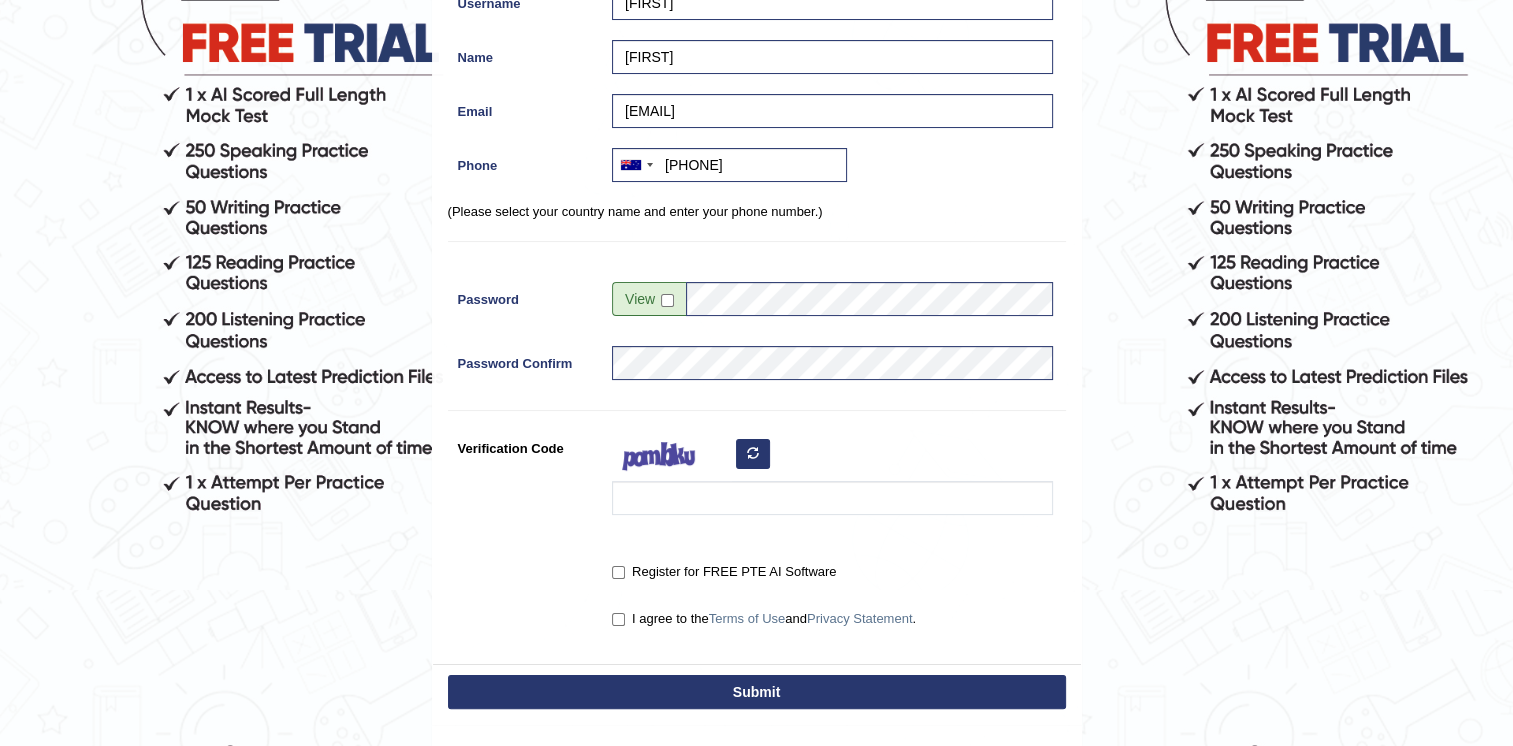 scroll, scrollTop: 424, scrollLeft: 0, axis: vertical 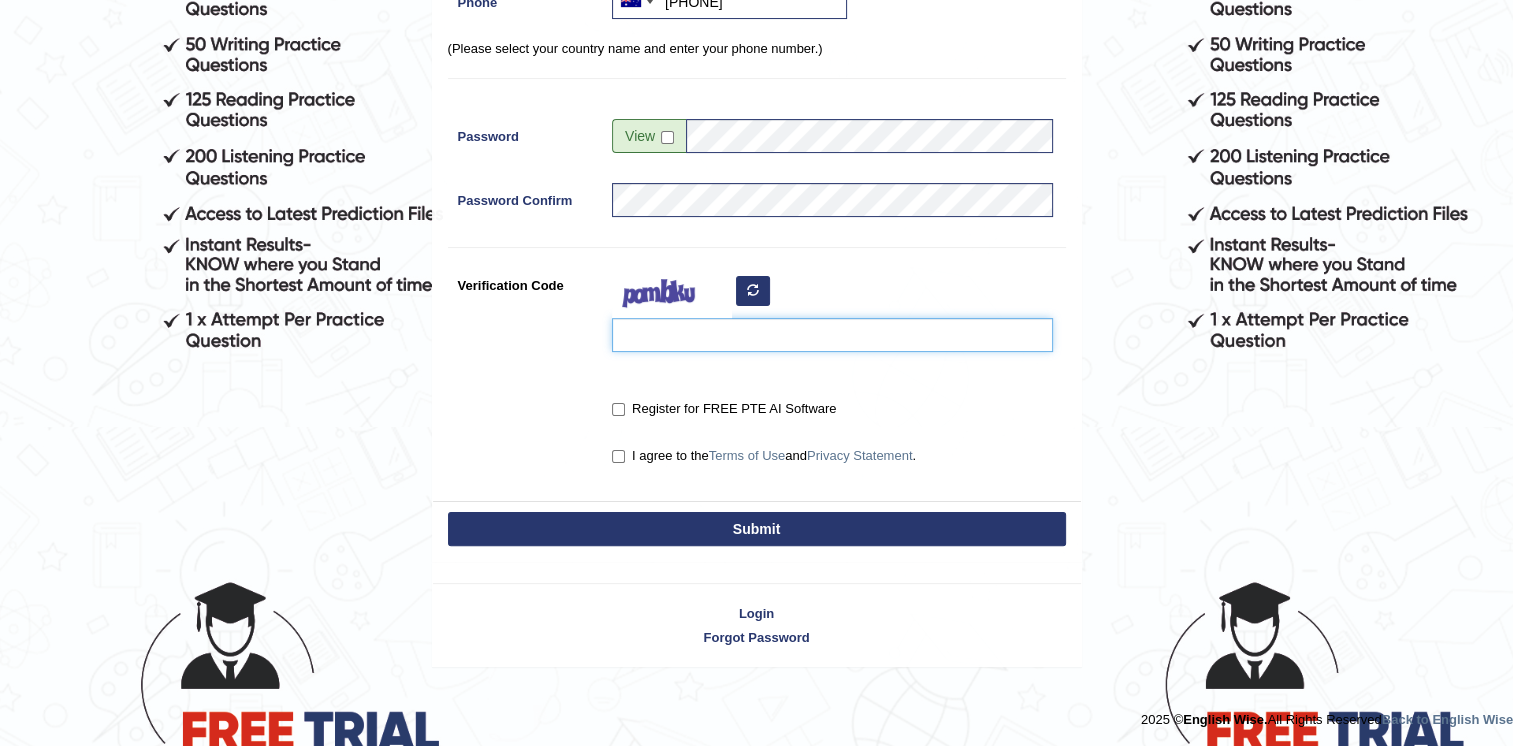 click on "Verification Code" at bounding box center (832, 335) 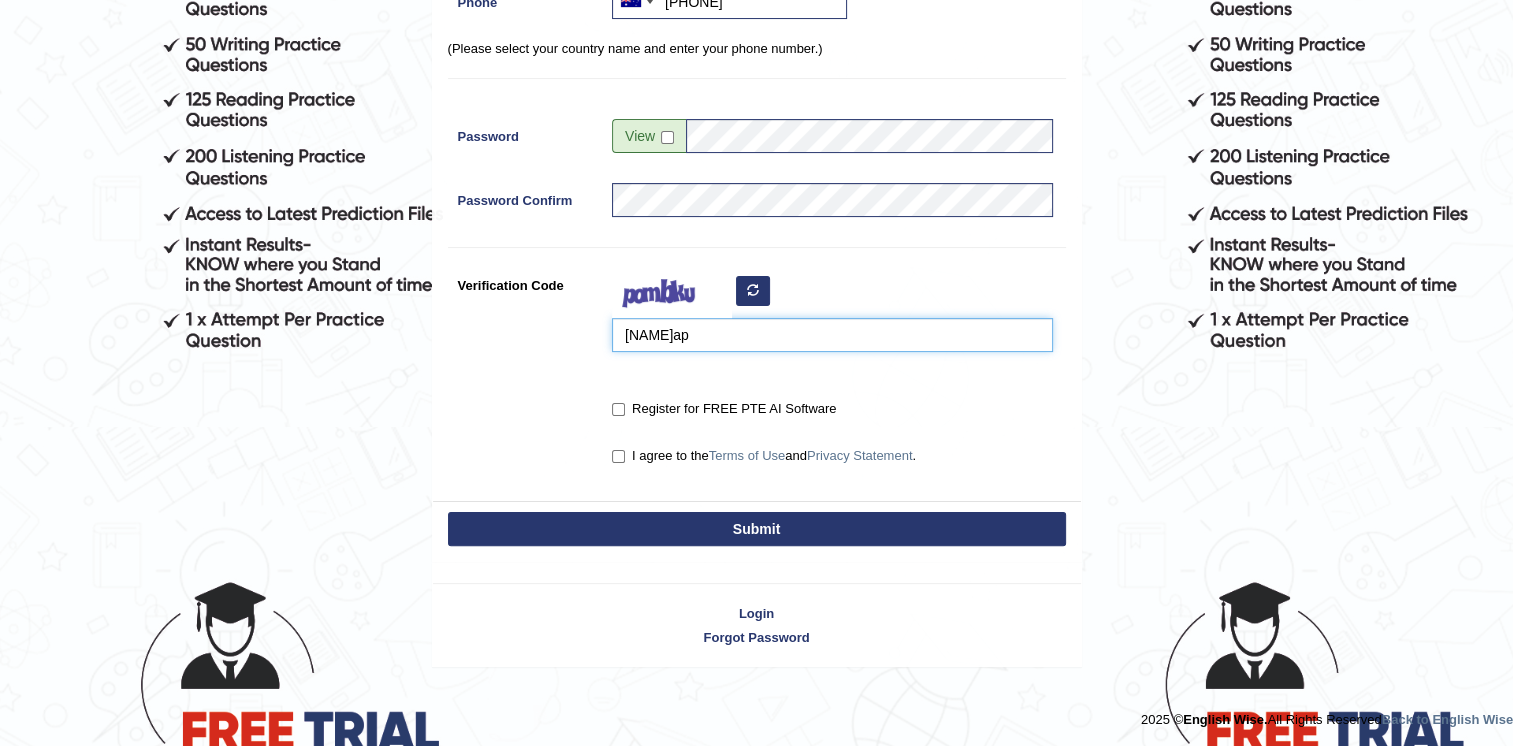 type on "gimoap" 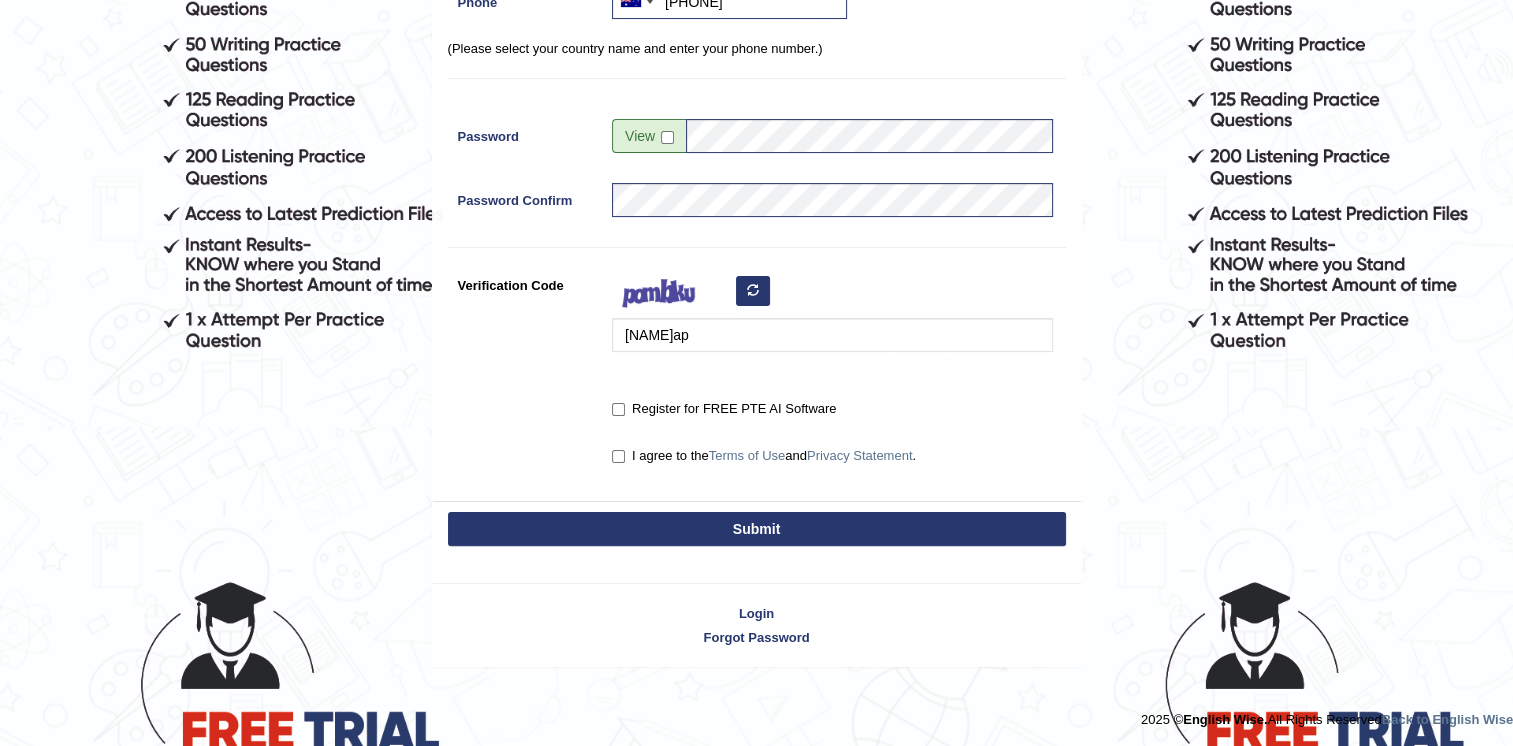 click on "Register for FREE PTE AI Software" at bounding box center [724, 409] 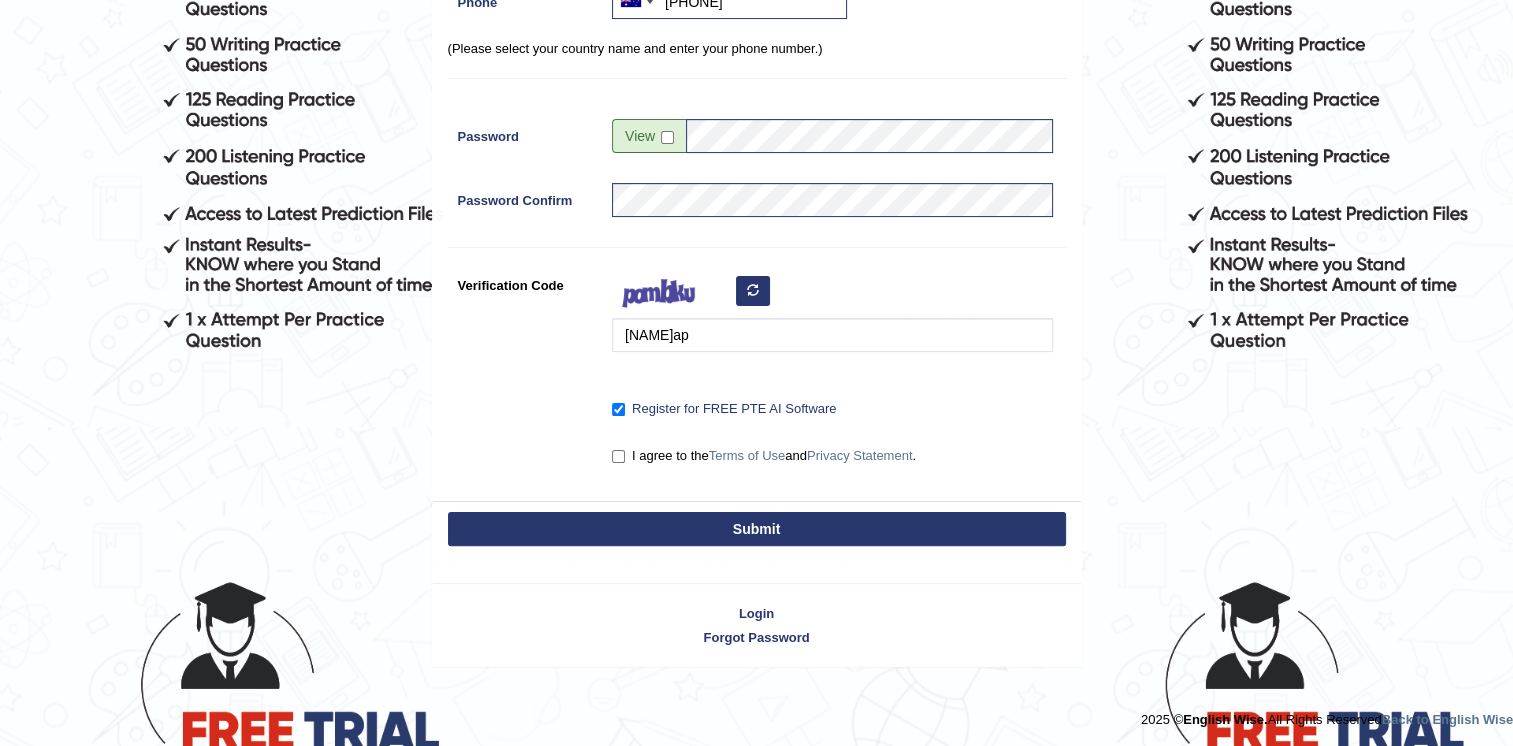 click on "I agree to the  Terms of Use  and  Privacy Statement ." at bounding box center (764, 456) 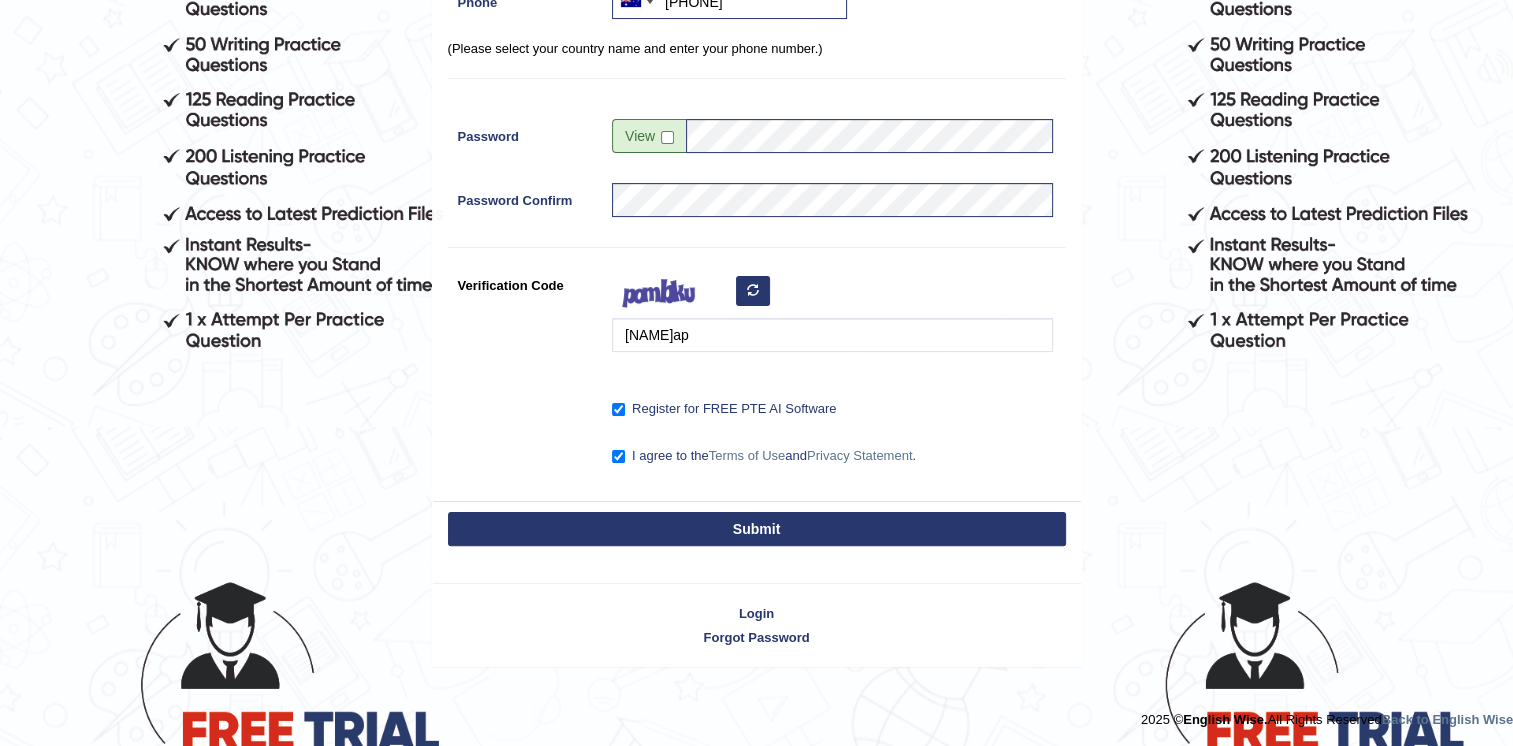 click on "Submit" at bounding box center (757, 529) 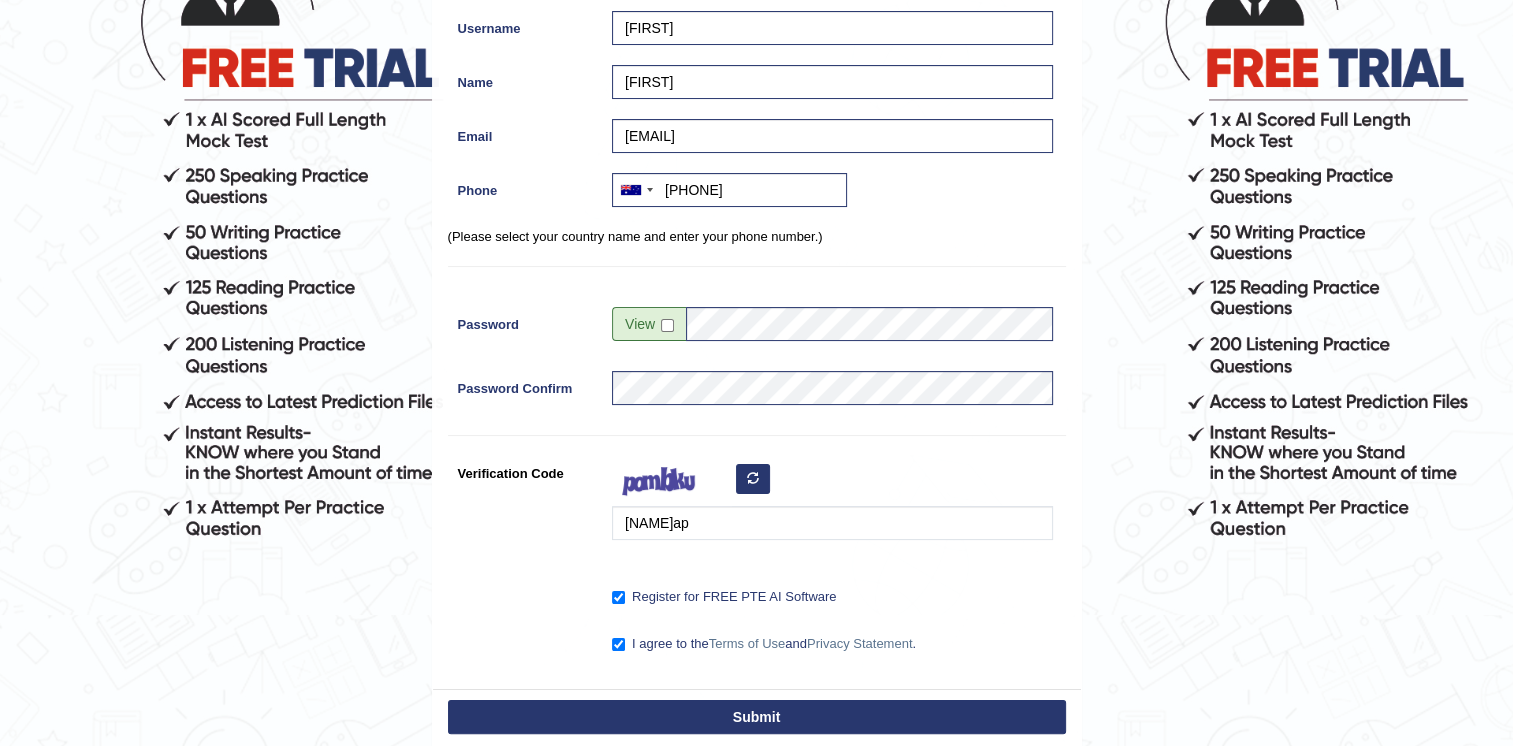 scroll, scrollTop: 124, scrollLeft: 0, axis: vertical 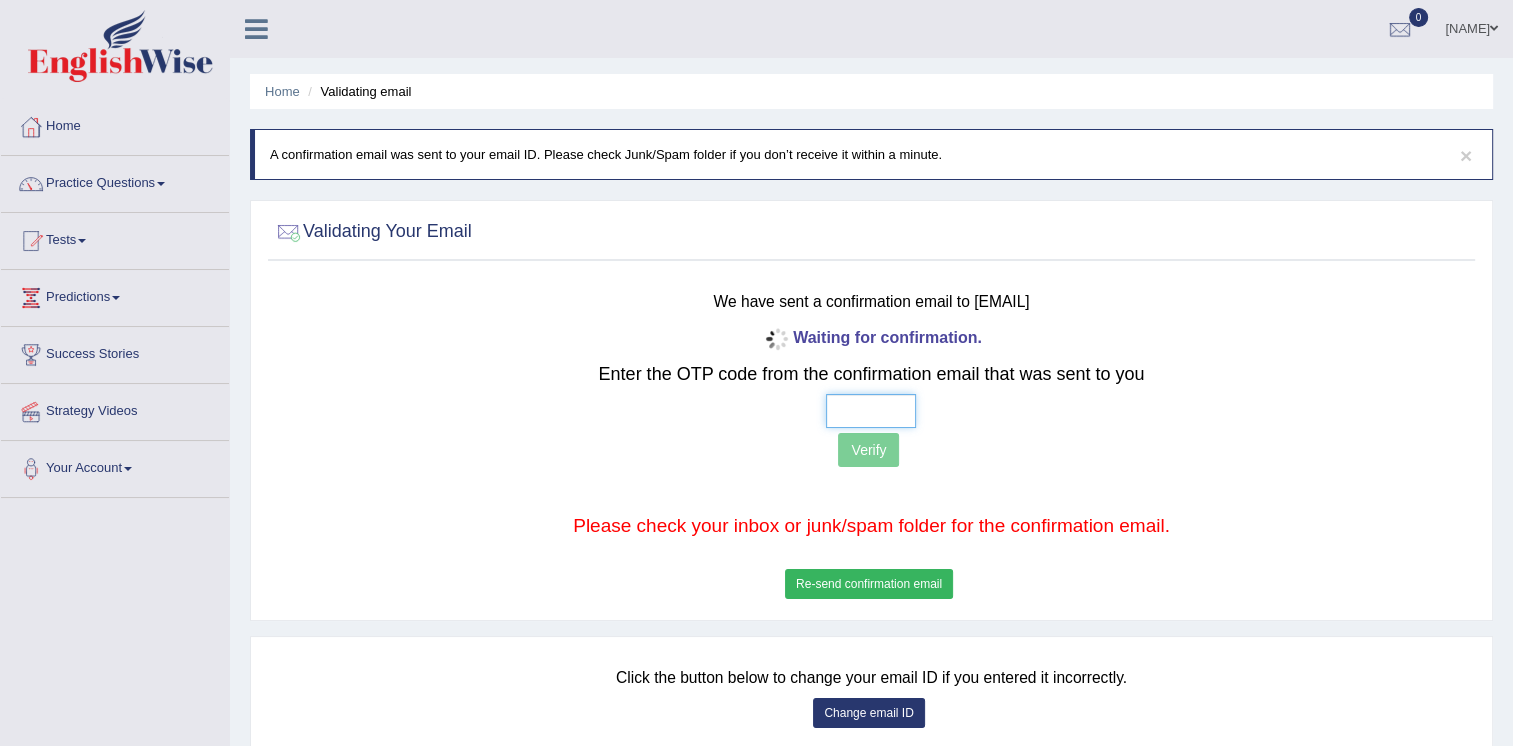 click at bounding box center [871, 411] 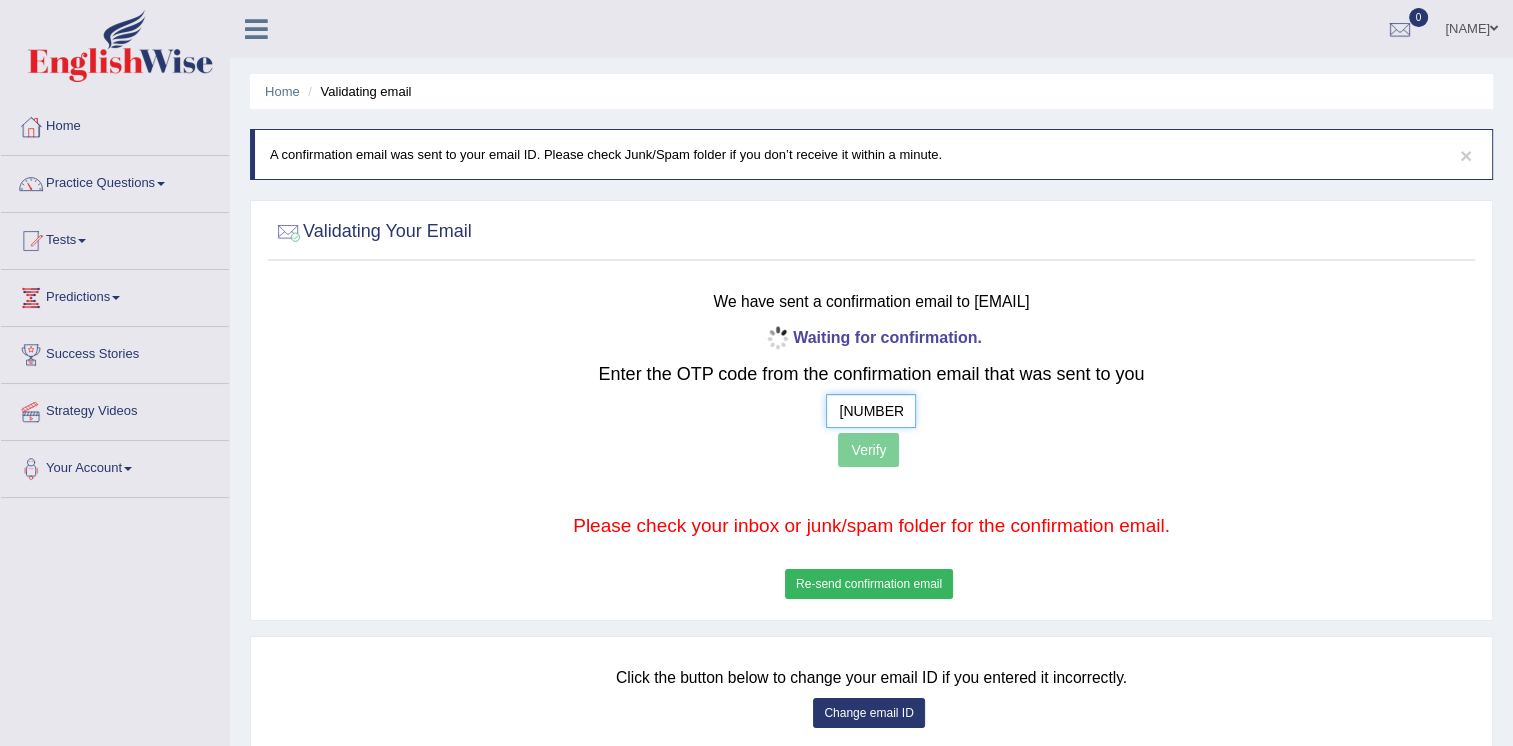 type on "[NUMBER]  [NUMBER]  [NUMBER]  [NUMBER]" 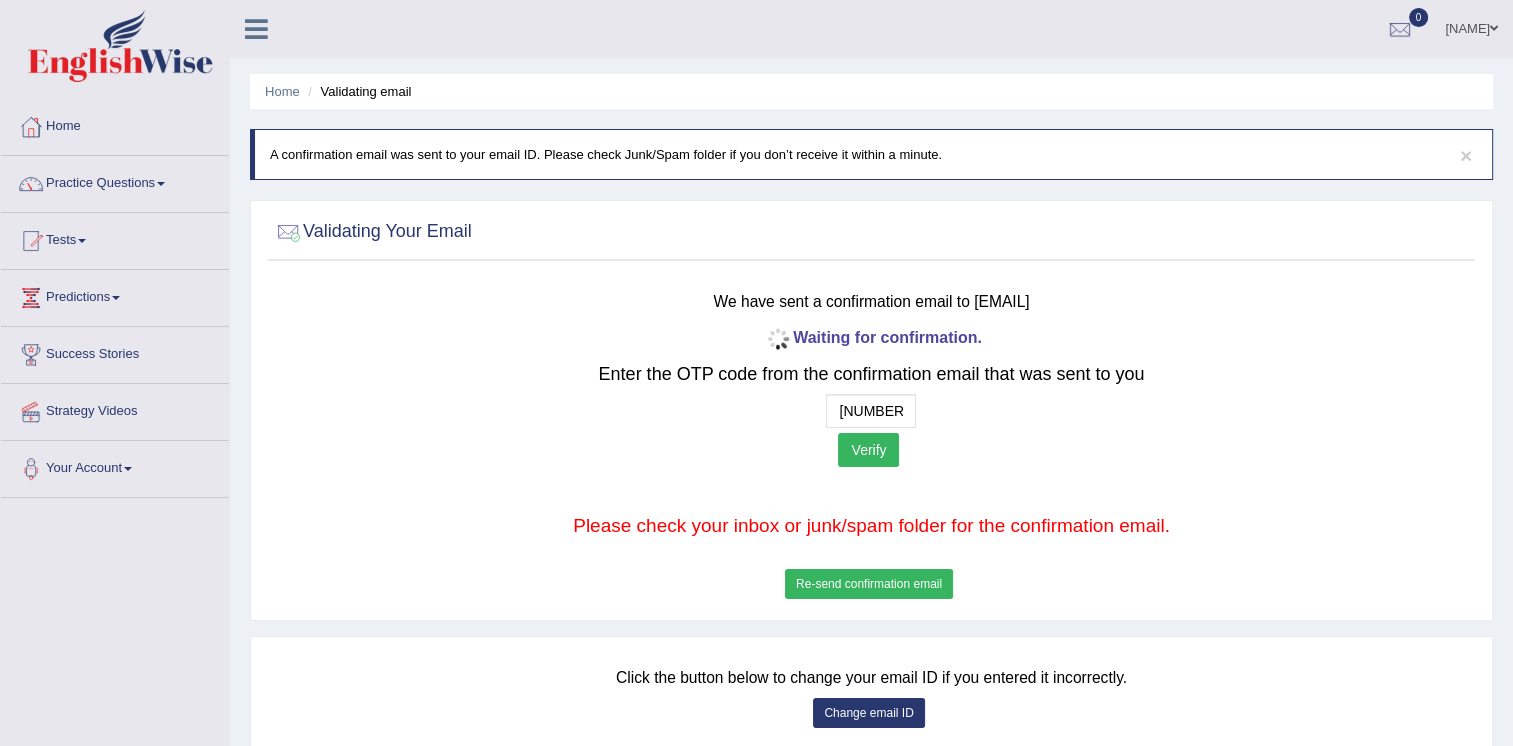 click on "Verify" at bounding box center (868, 450) 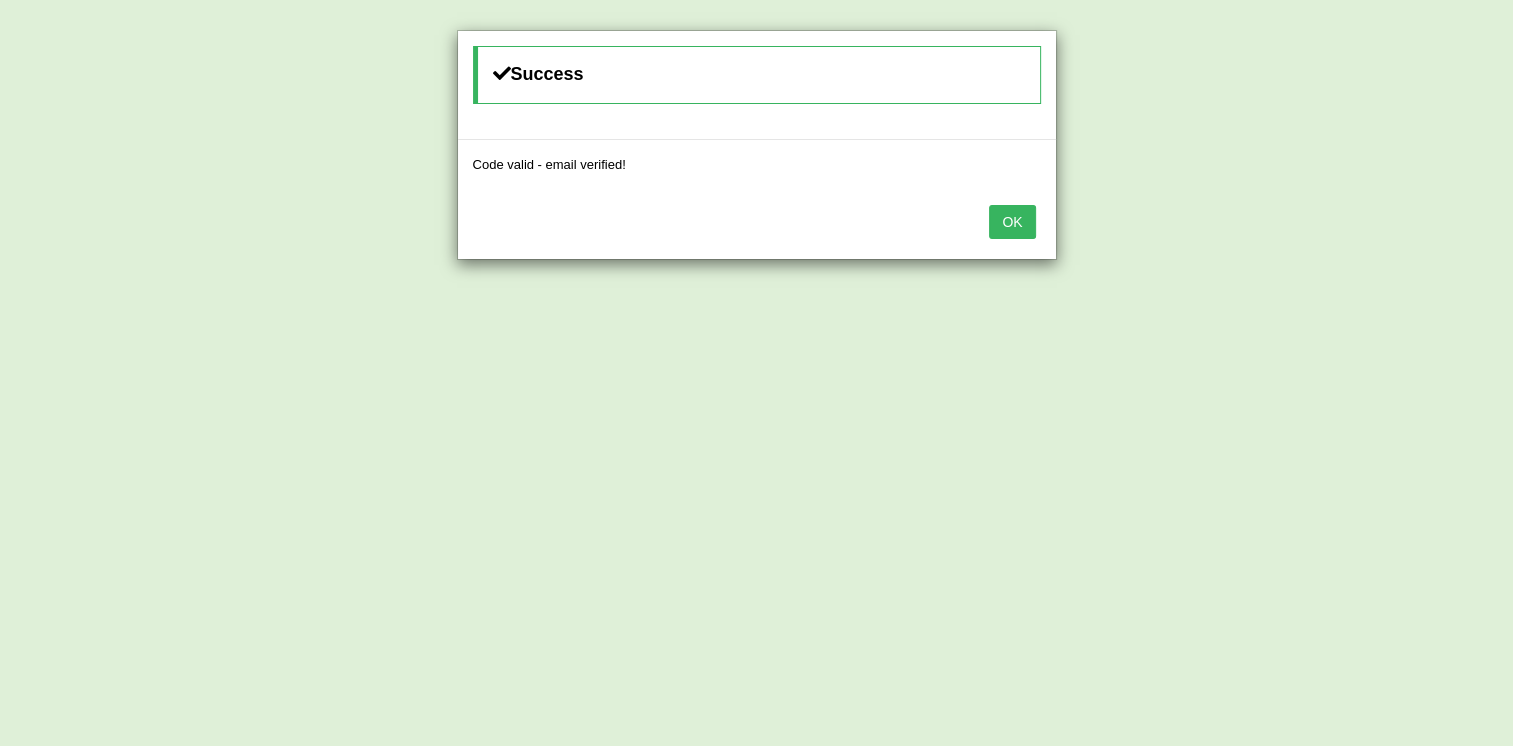 click on "OK" at bounding box center [1012, 222] 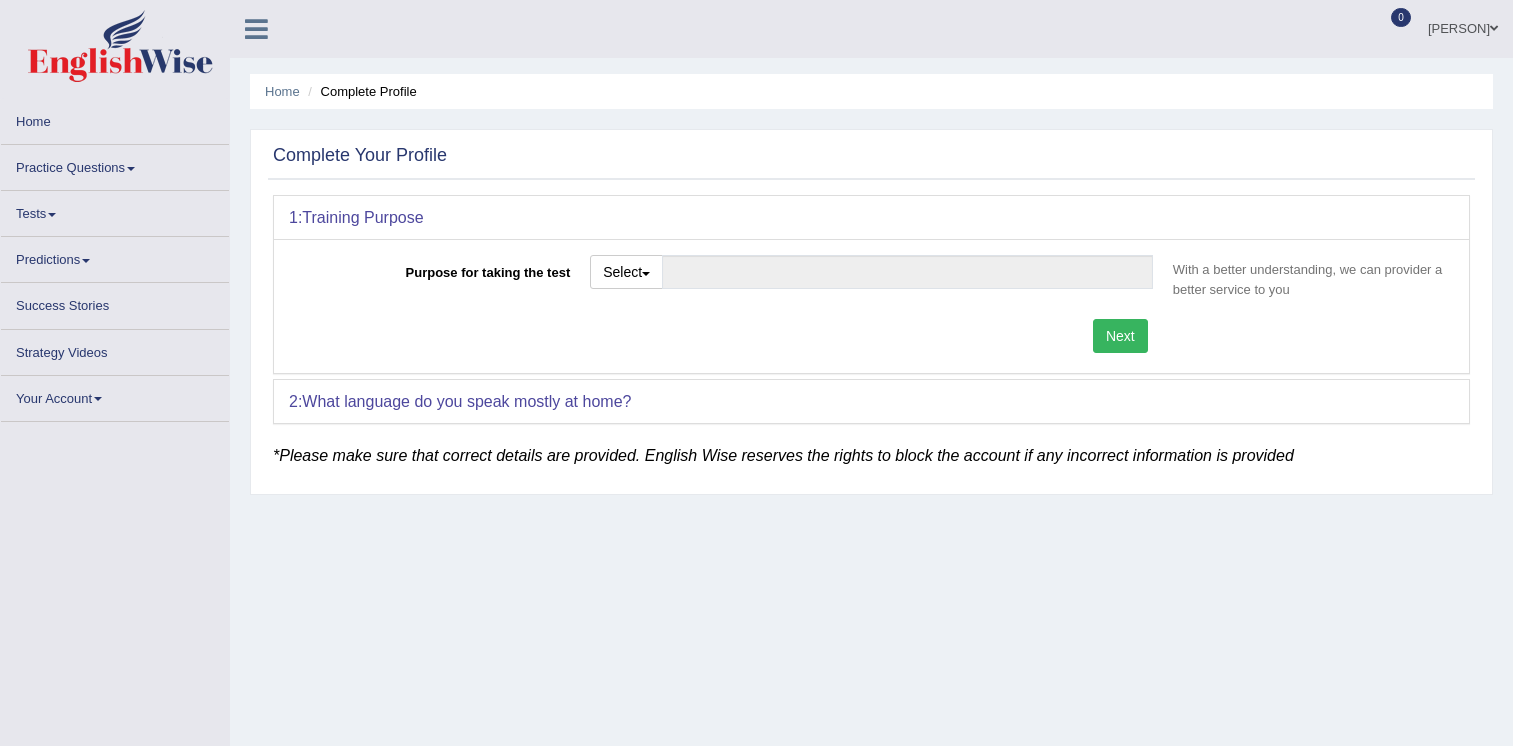 scroll, scrollTop: 0, scrollLeft: 0, axis: both 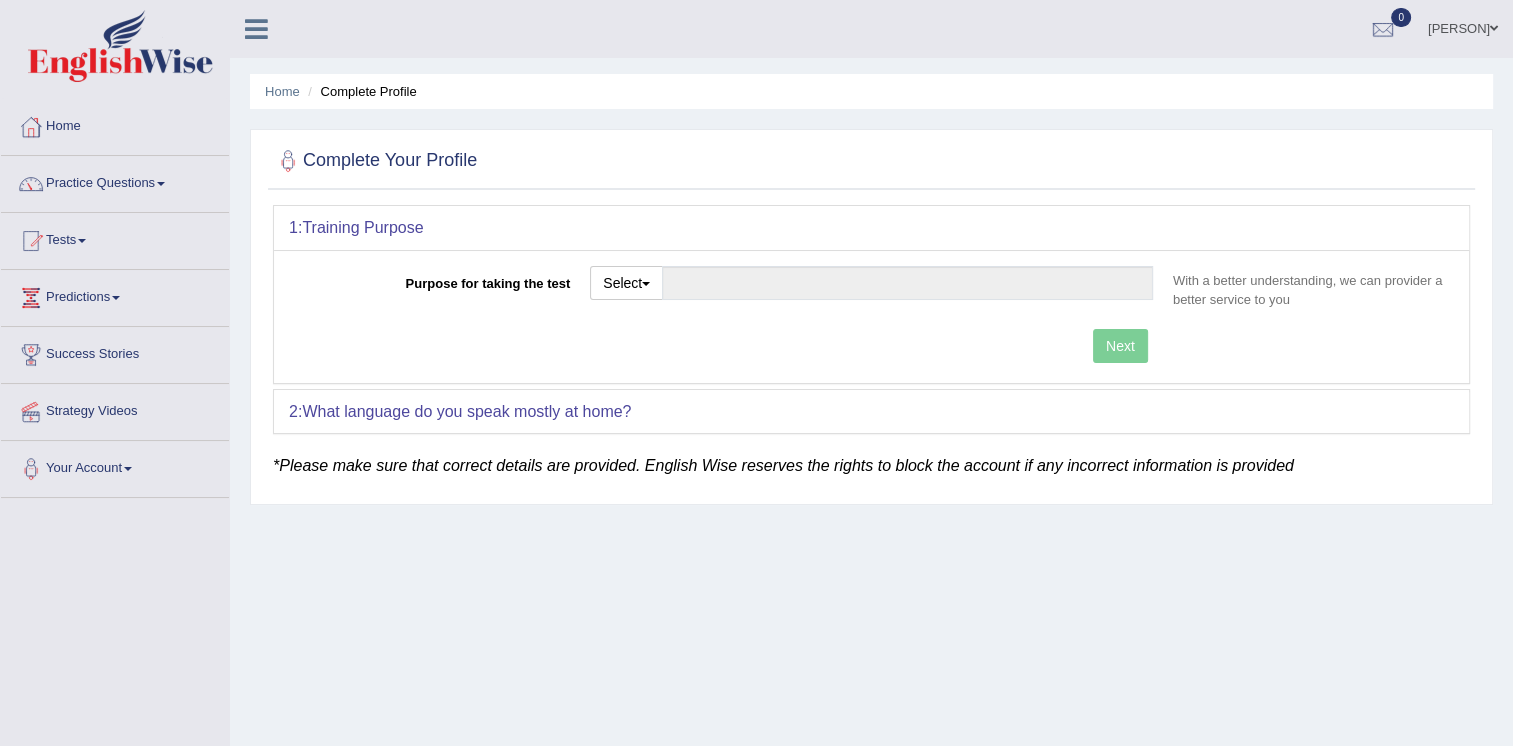 click on "Tests" at bounding box center (115, 238) 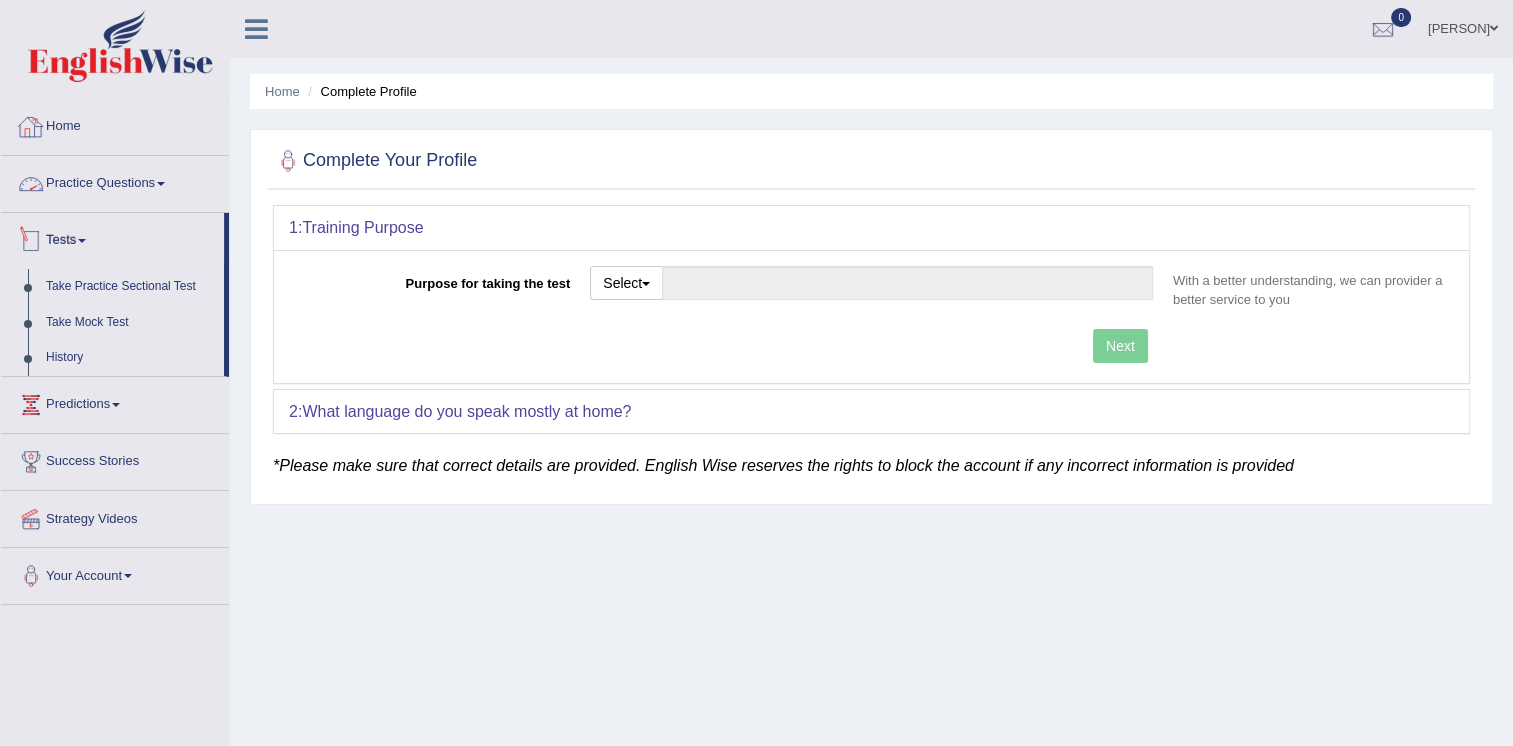click on "Home" at bounding box center (115, 124) 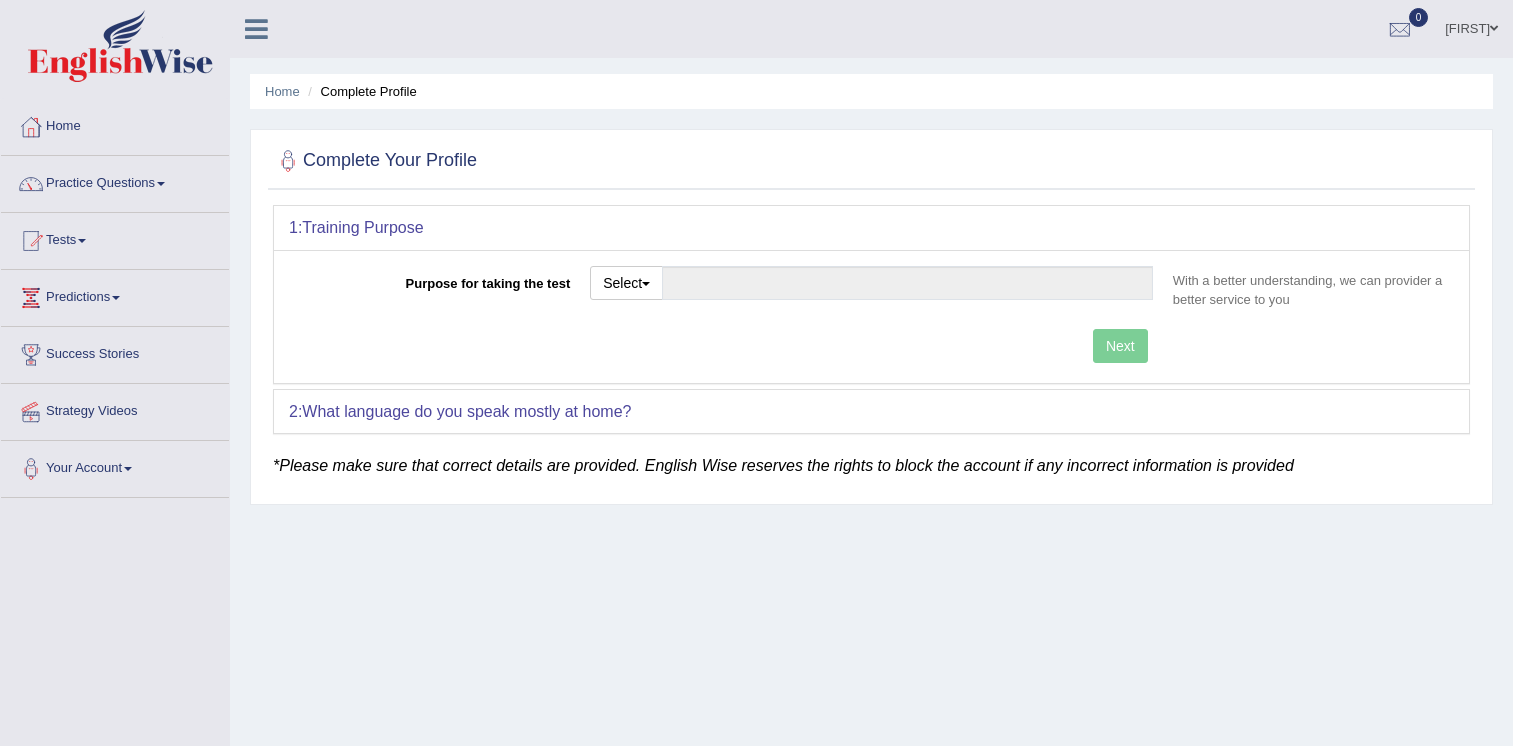 scroll, scrollTop: 0, scrollLeft: 0, axis: both 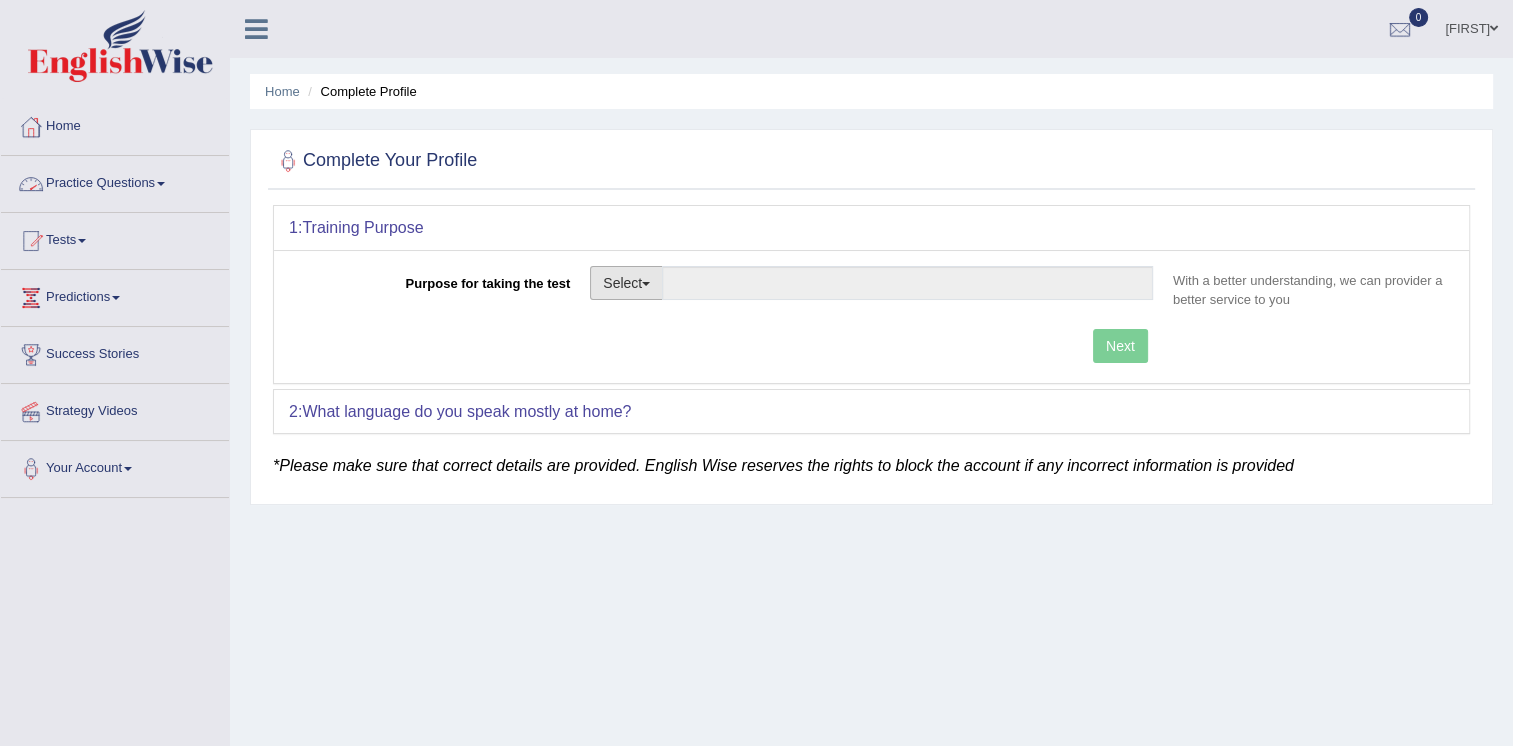click on "Select" at bounding box center [626, 283] 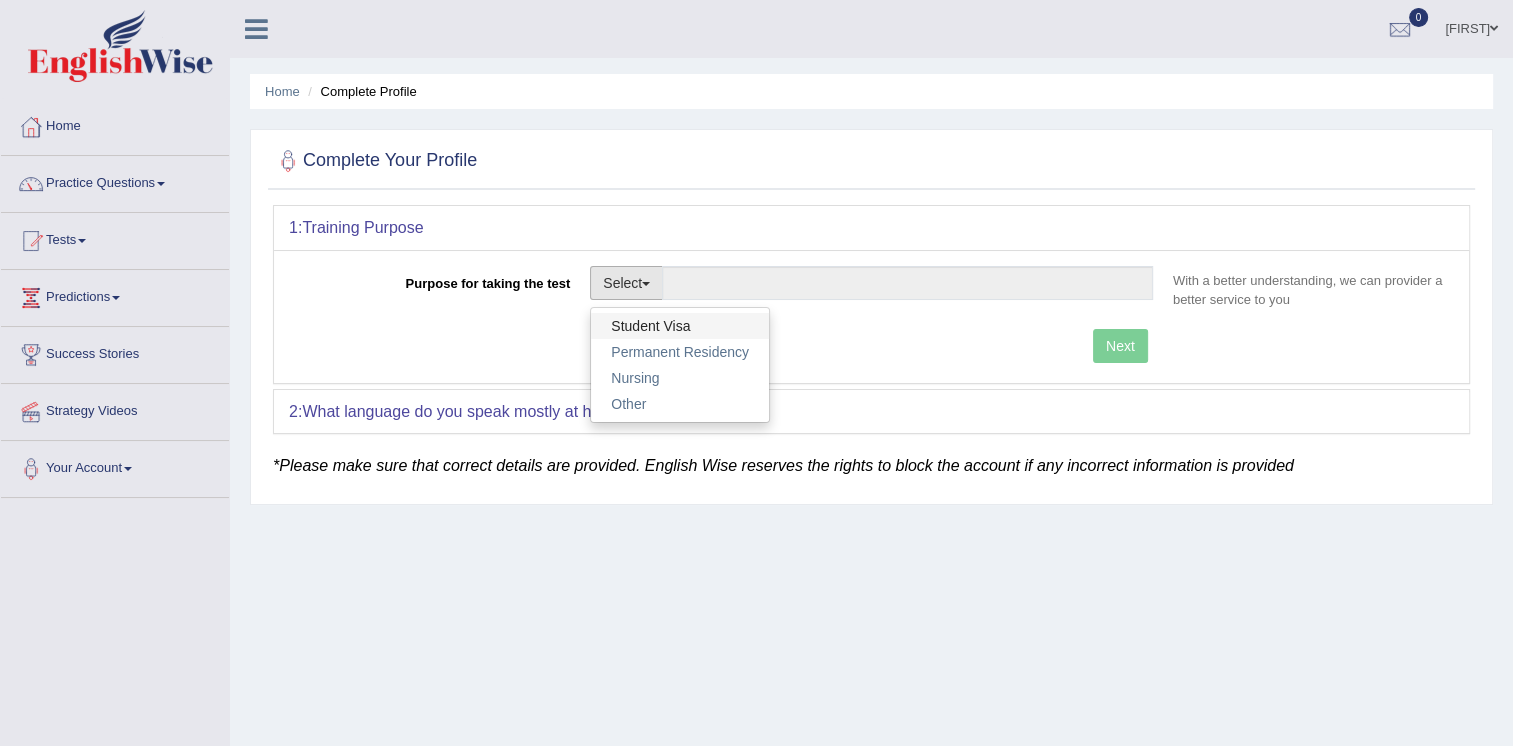 click on "Student Visa" at bounding box center (680, 326) 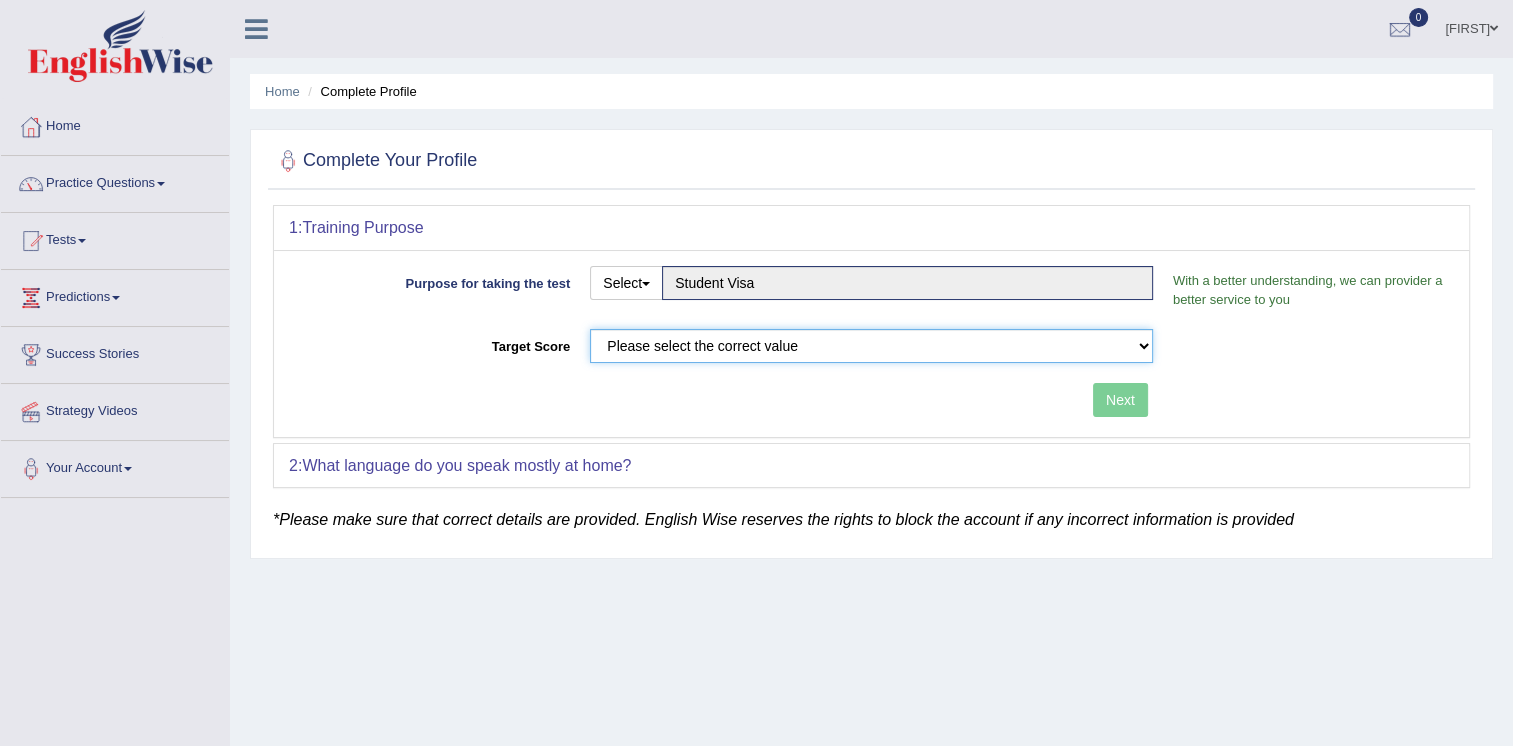 click on "Please select the correct value
50 (6 bands)
58 (6.5 bands)
65 (7 bands)
79 (8 bands)" at bounding box center (871, 346) 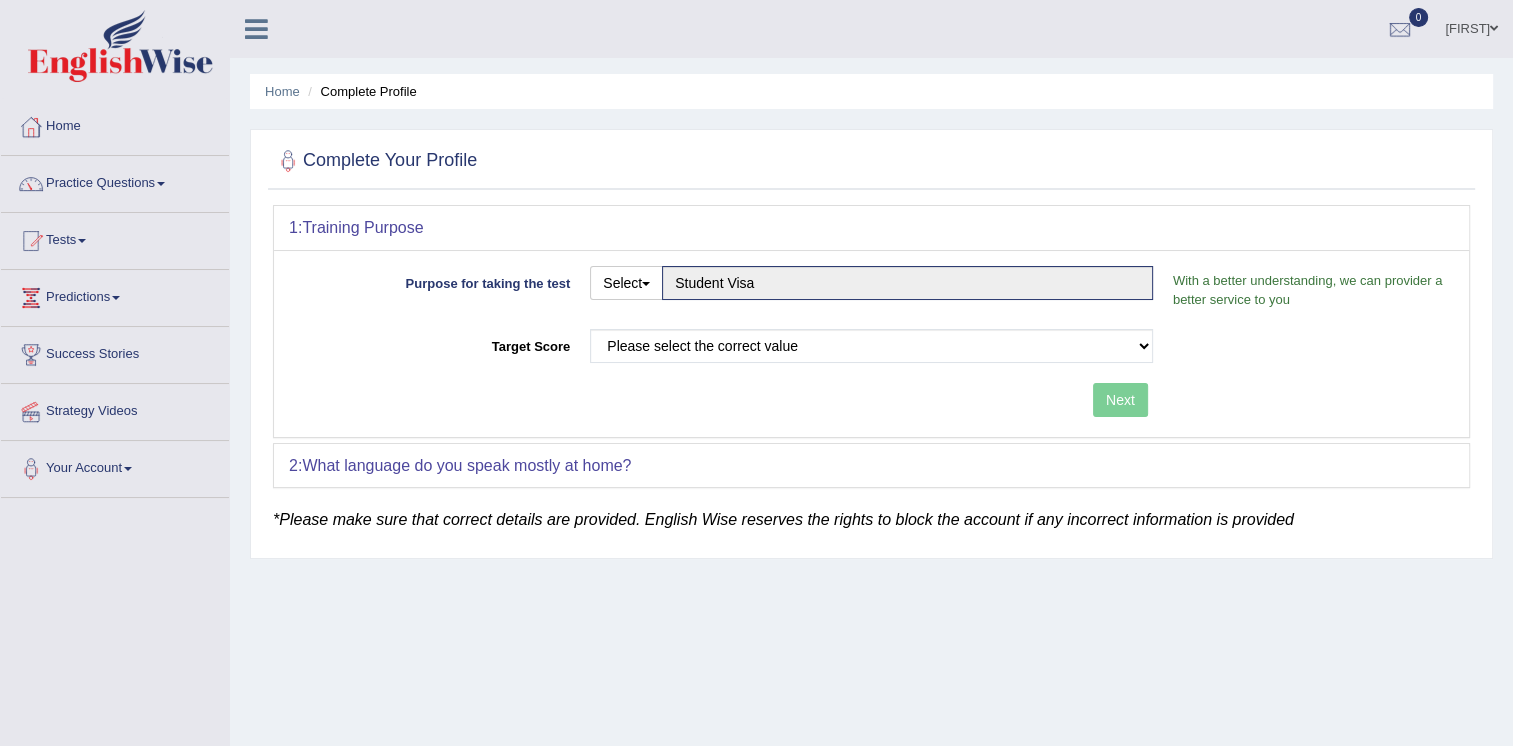 click on "Target Score" at bounding box center [434, 342] 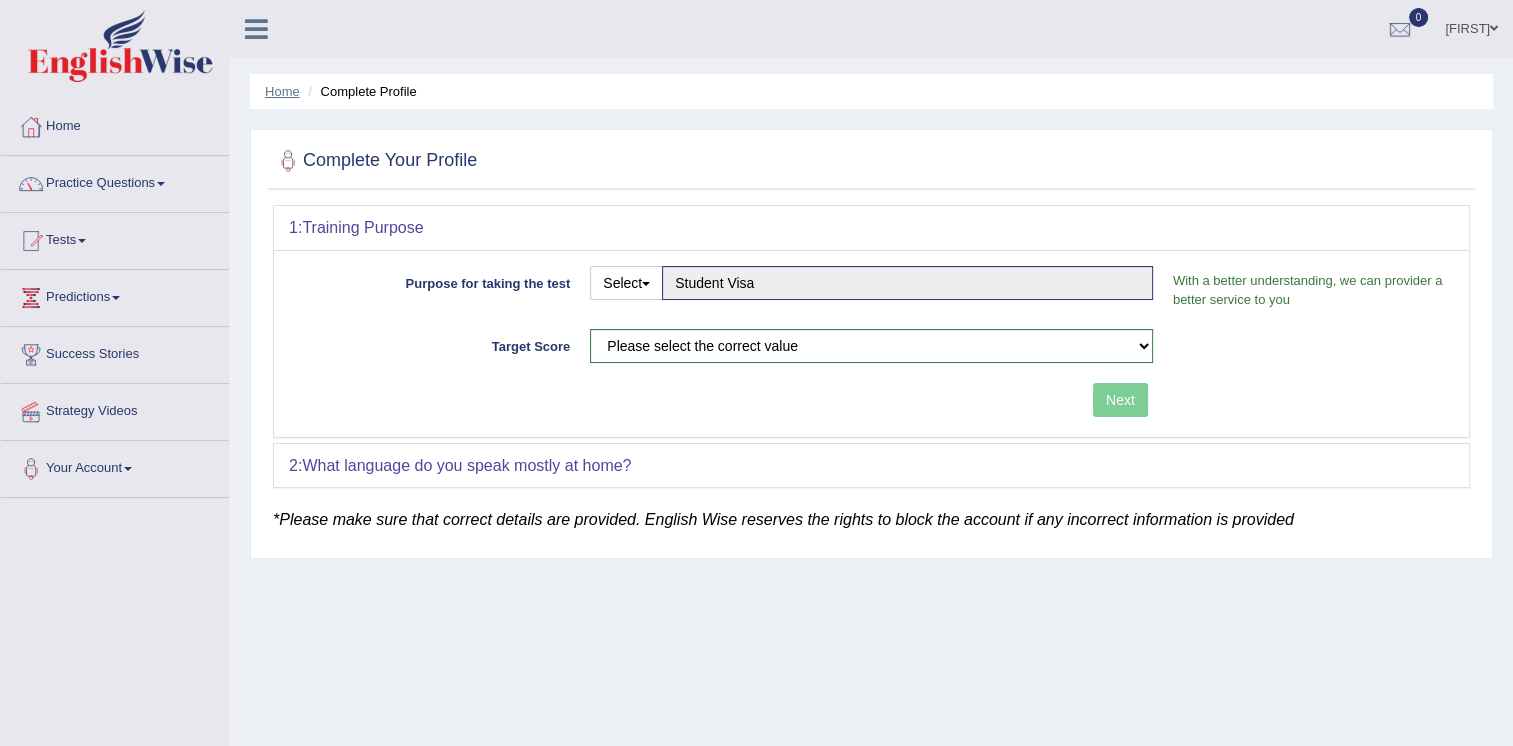 click on "Home
Complete Profile" at bounding box center (871, 91) 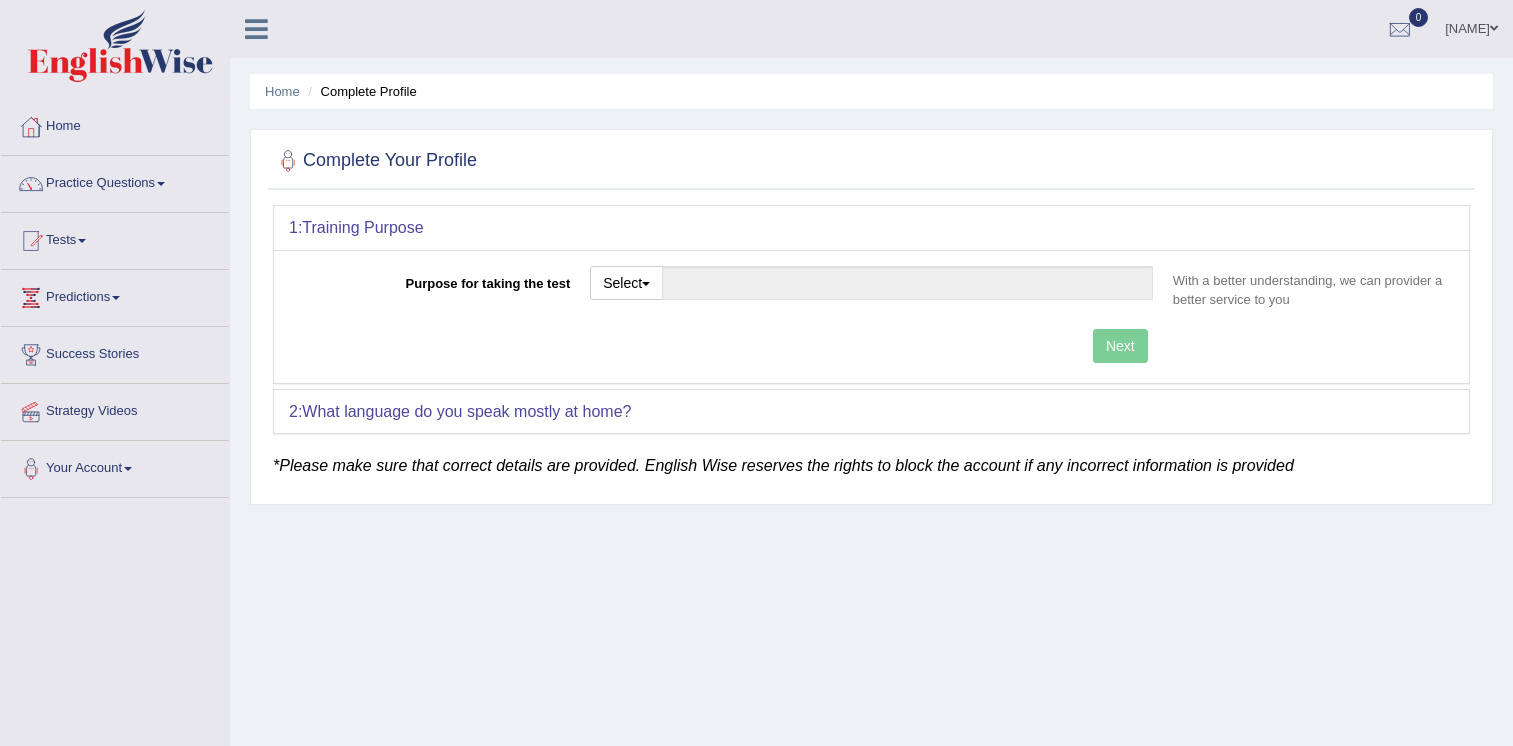 scroll, scrollTop: 0, scrollLeft: 0, axis: both 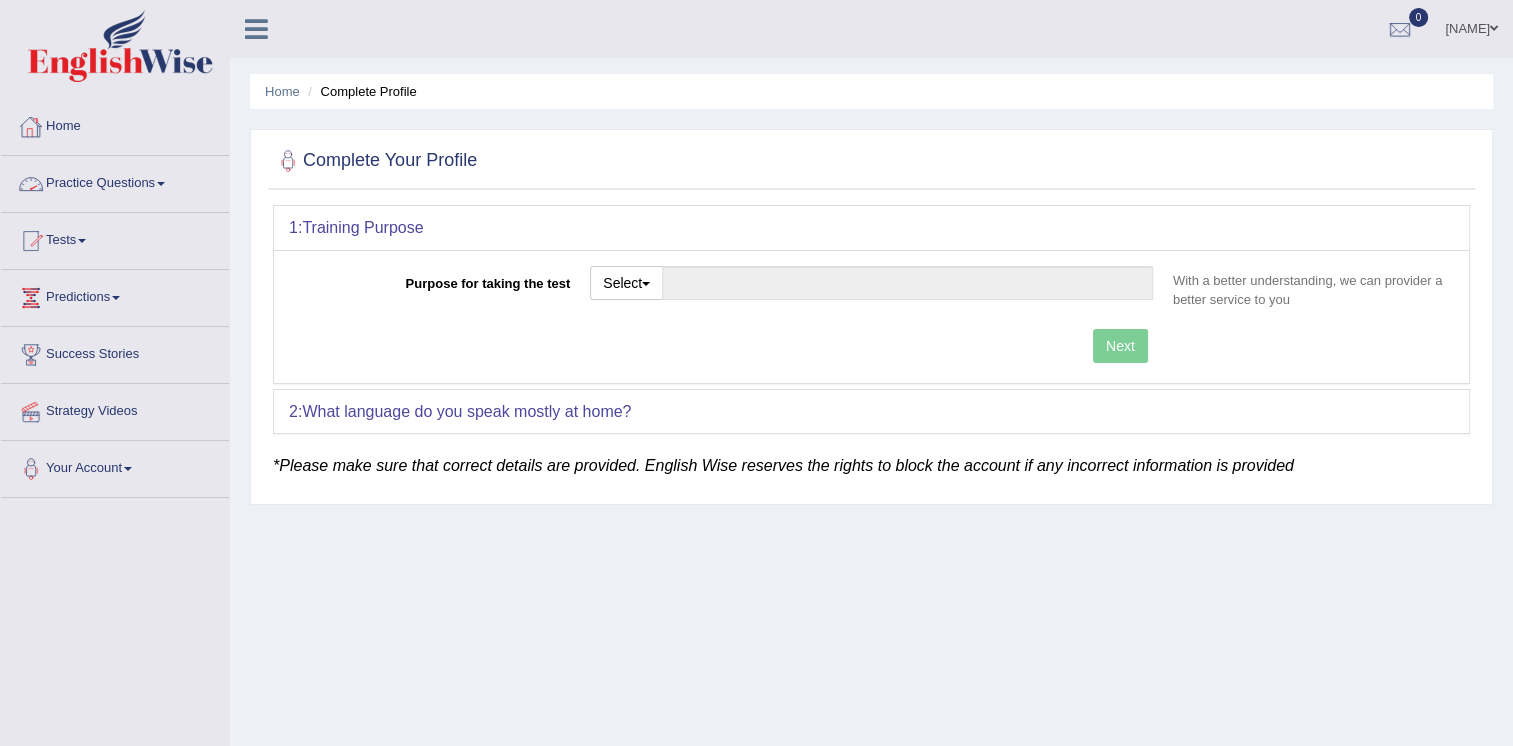 click on "Practice Questions" at bounding box center [115, 181] 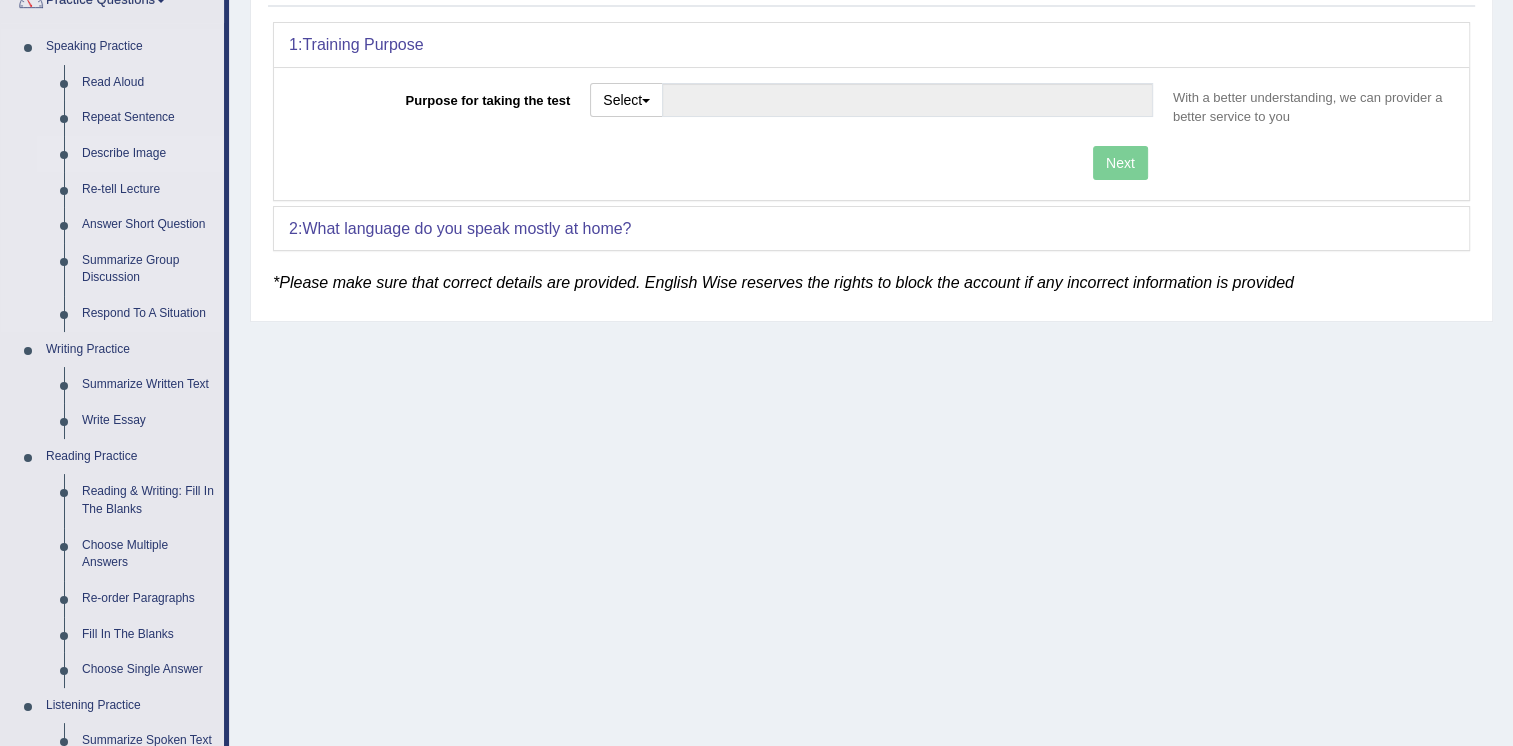 scroll, scrollTop: 0, scrollLeft: 0, axis: both 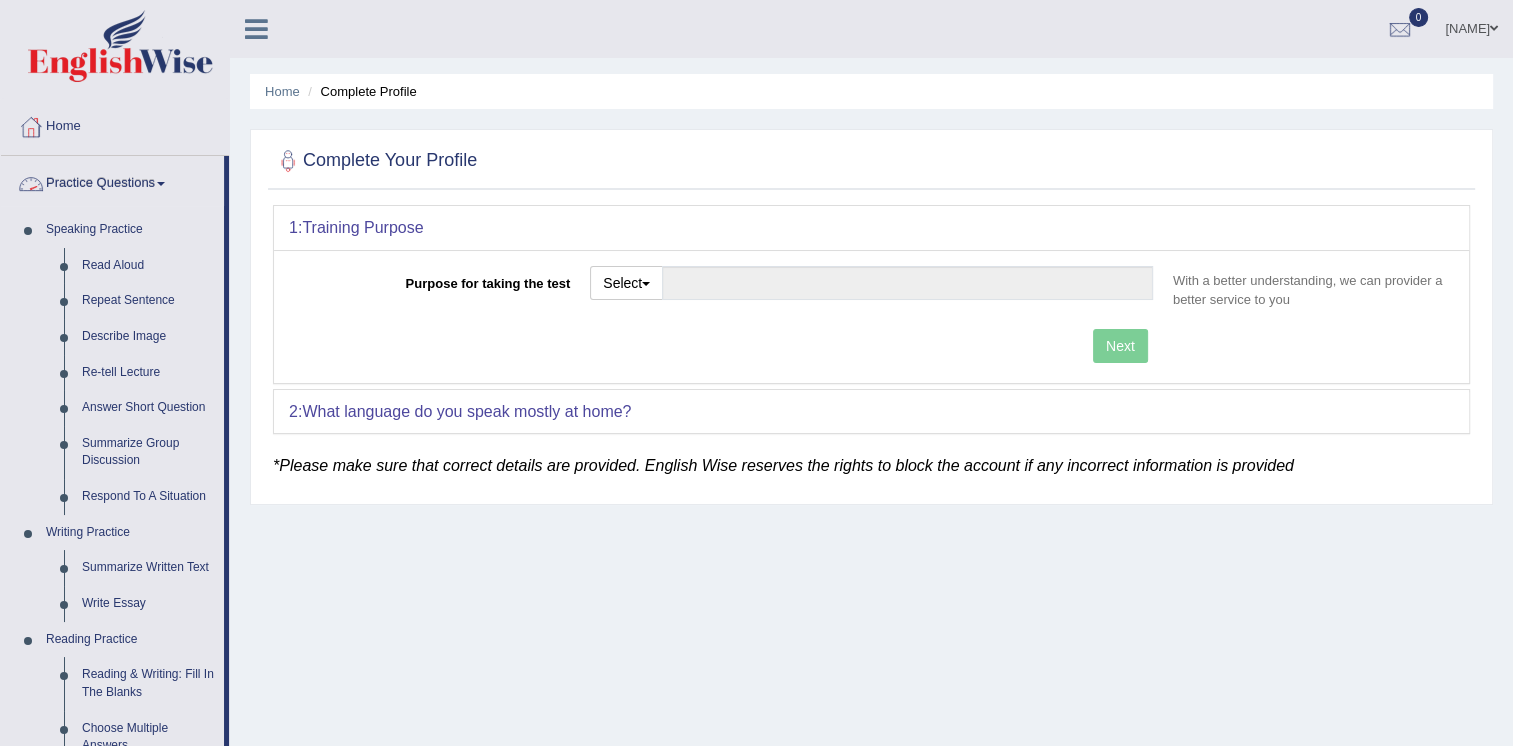 click at bounding box center [161, 184] 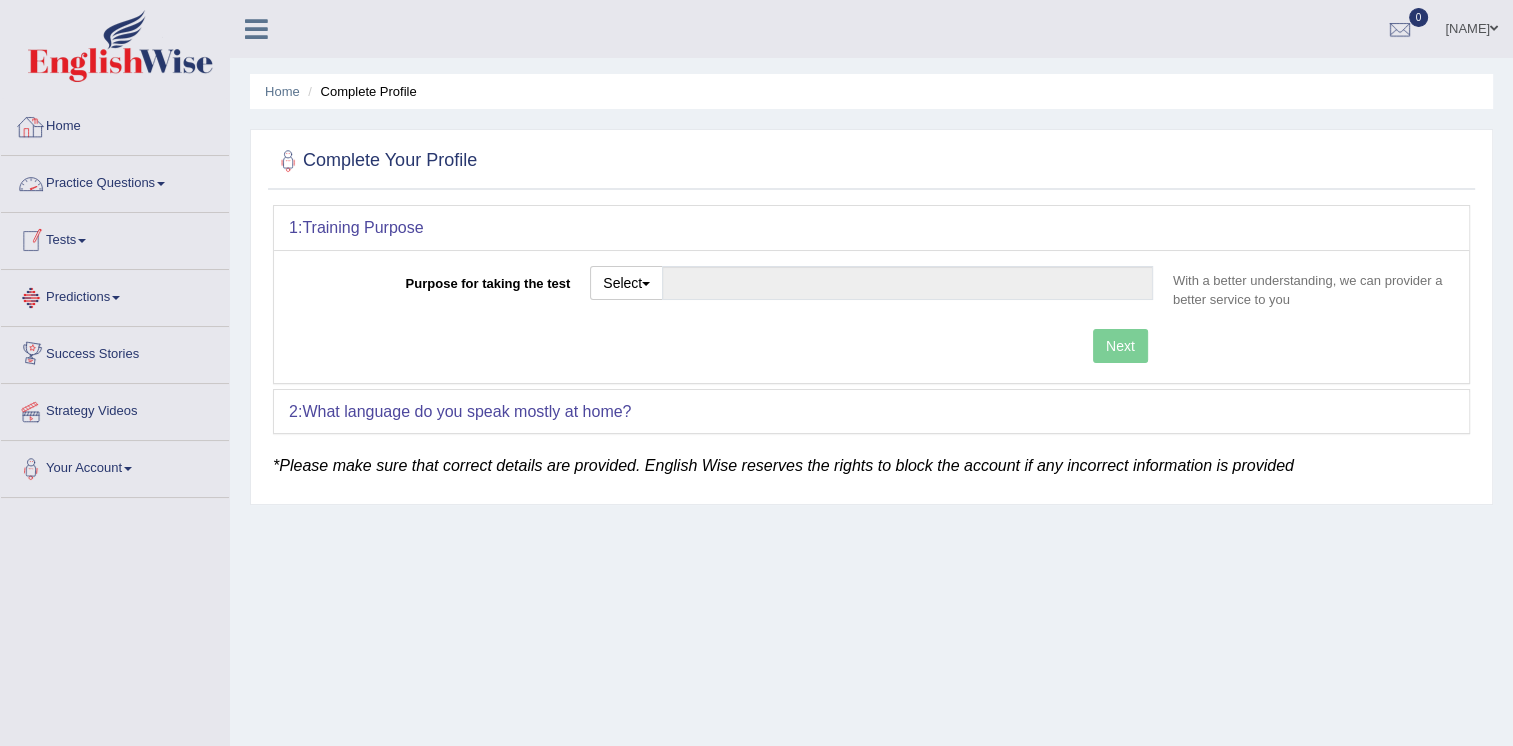 click on "[FIRST]" at bounding box center (1471, 26) 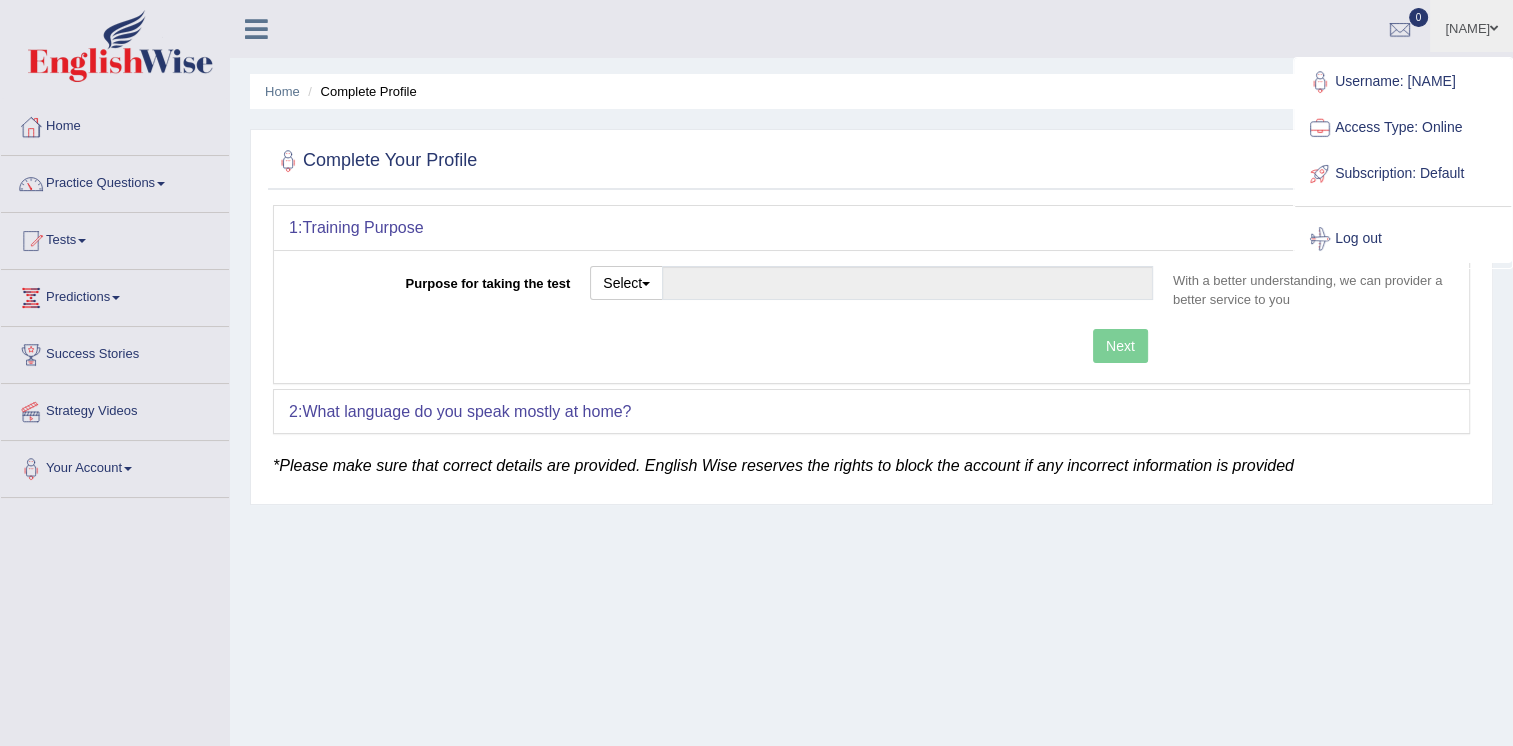 click at bounding box center [120, 46] 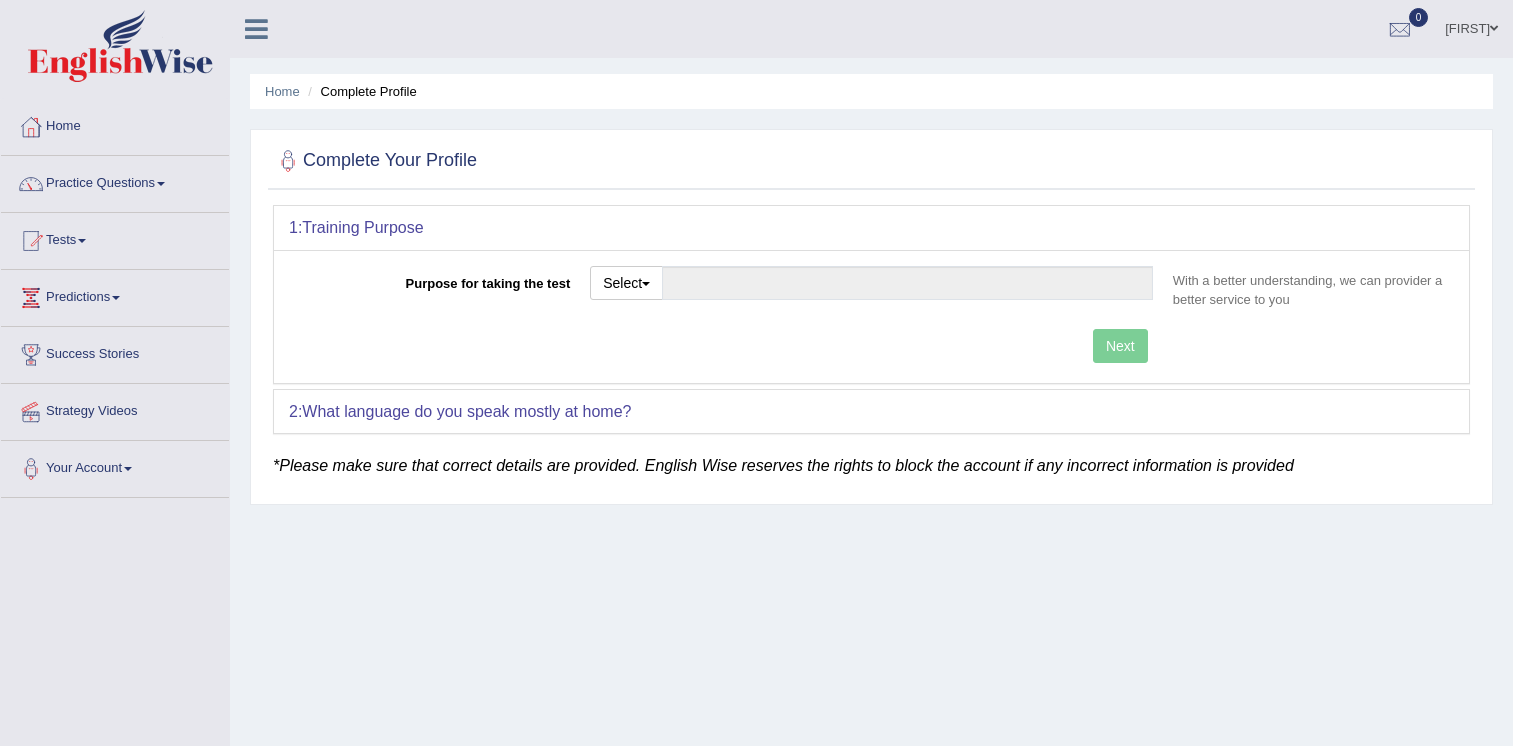 scroll, scrollTop: 0, scrollLeft: 0, axis: both 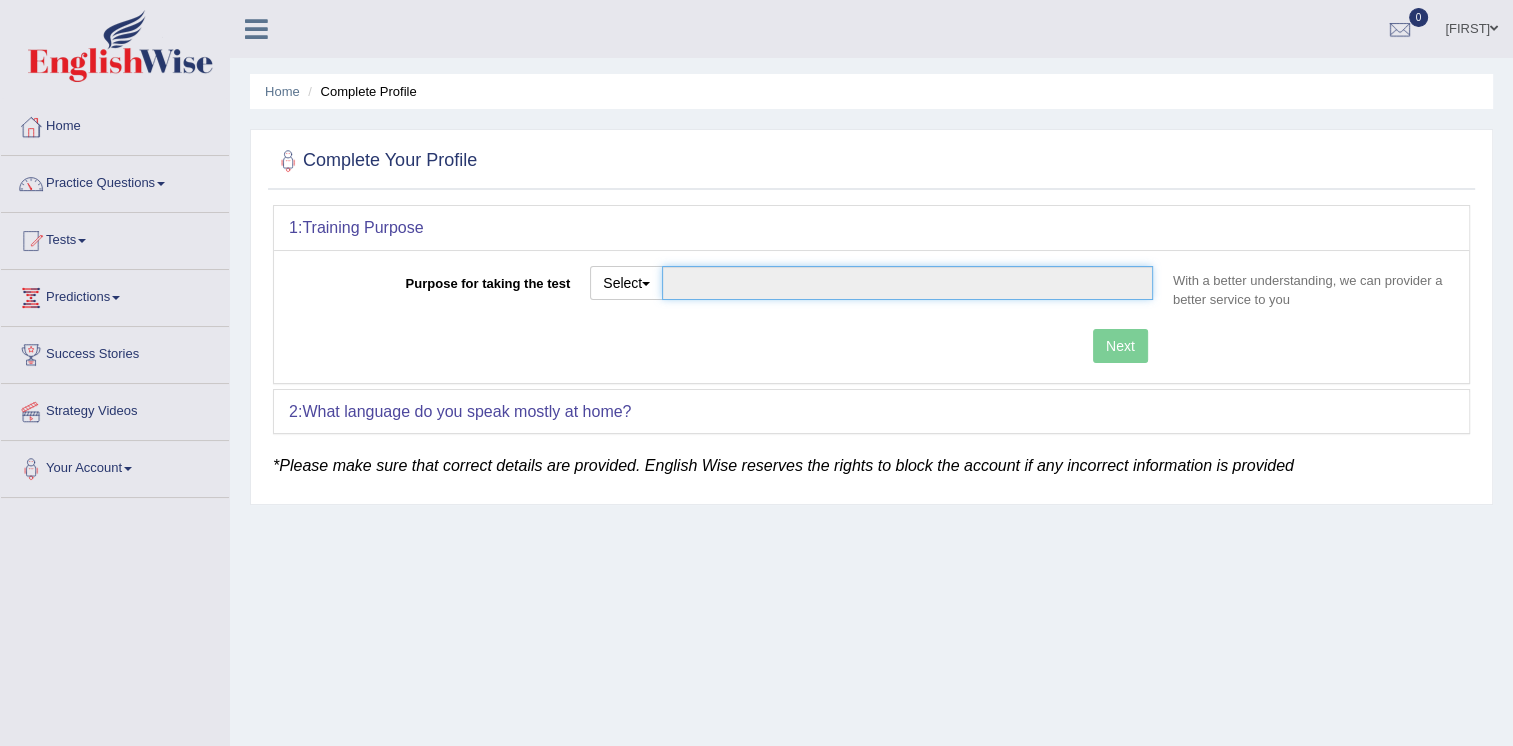 click on "Purpose for taking the test" at bounding box center (907, 283) 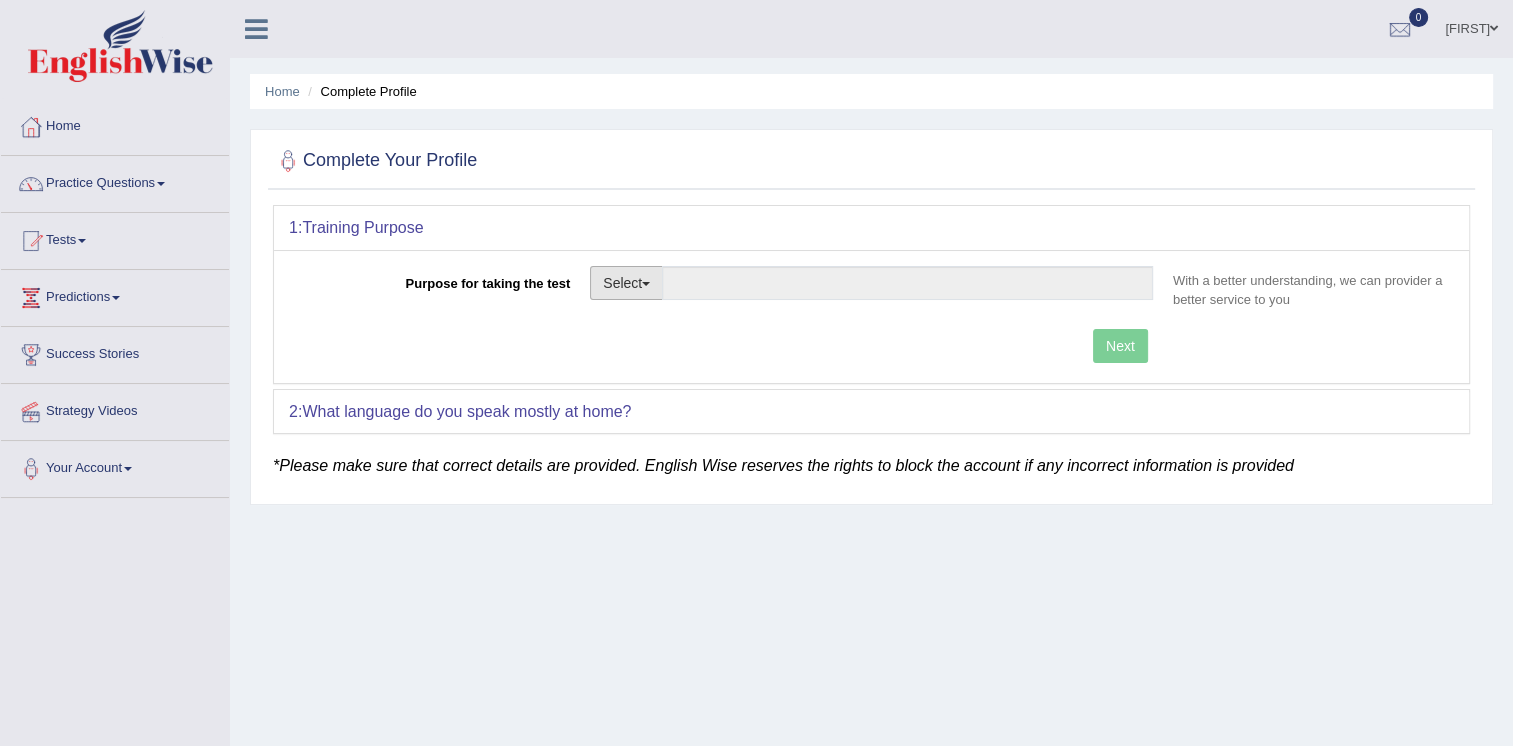 click on "Select" at bounding box center [626, 283] 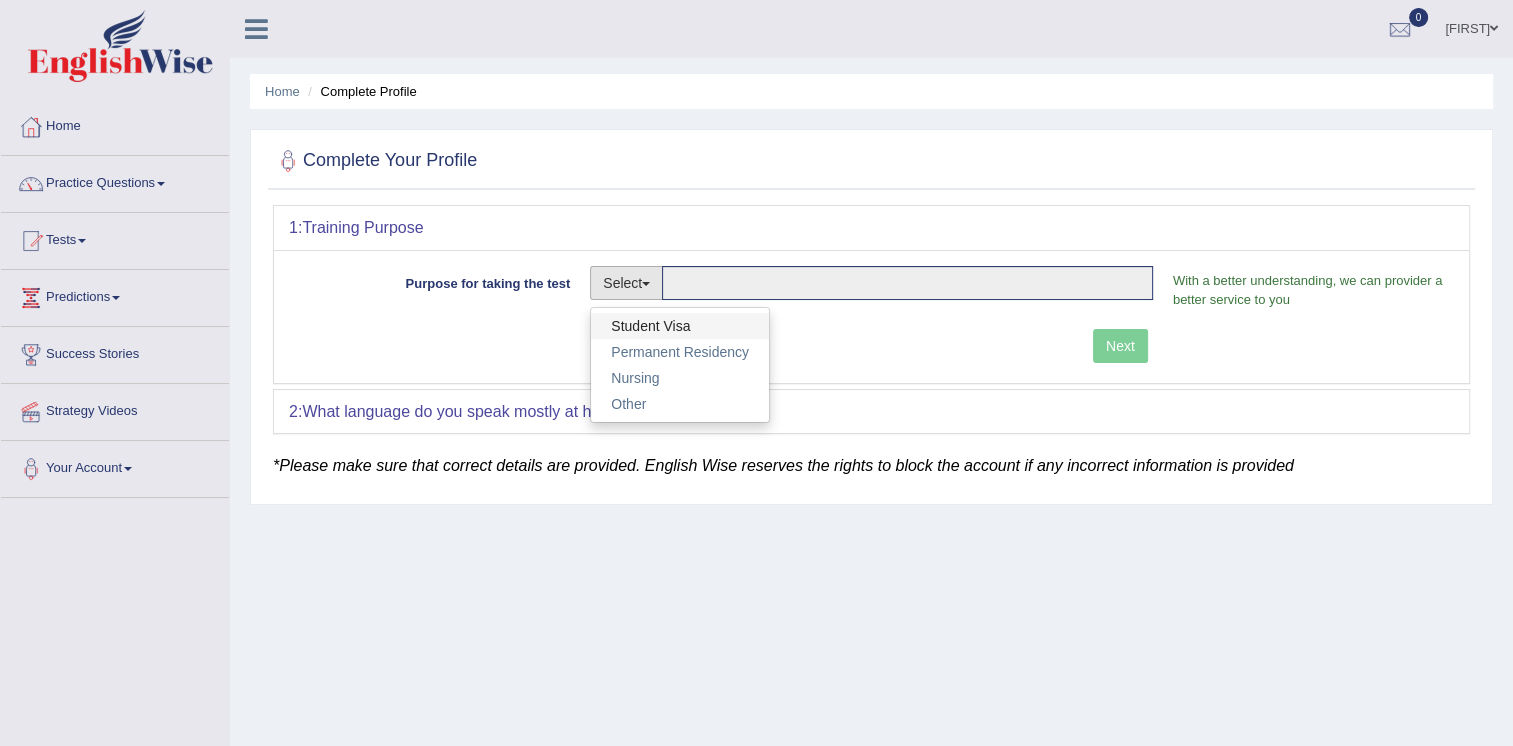 click on "Student Visa" at bounding box center (680, 326) 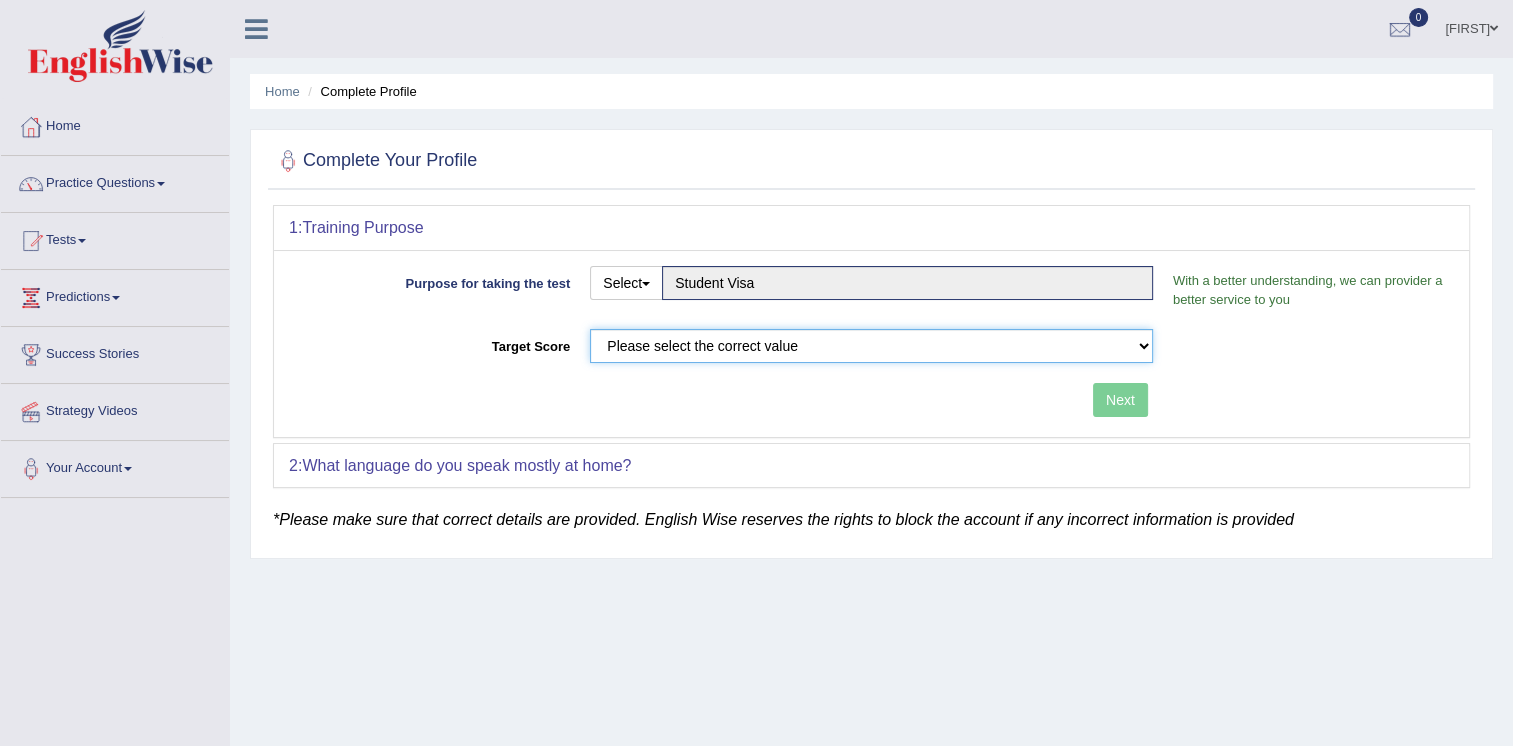 click on "Please select the correct value
50 (6 bands)
58 (6.5 bands)
65 (7 bands)
79 (8 bands)" at bounding box center [871, 346] 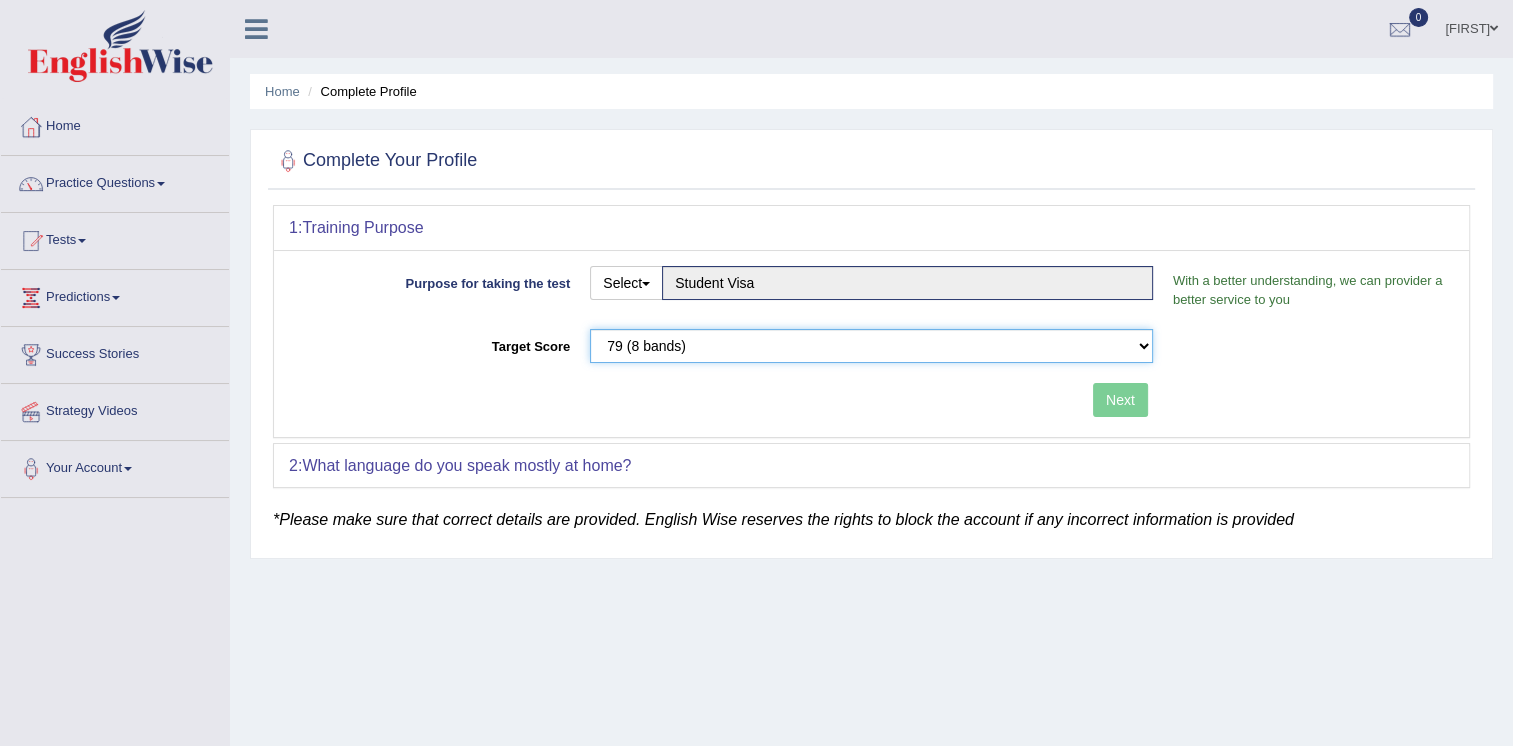 click on "Please select the correct value
50 (6 bands)
58 (6.5 bands)
65 (7 bands)
79 (8 bands)" at bounding box center [871, 346] 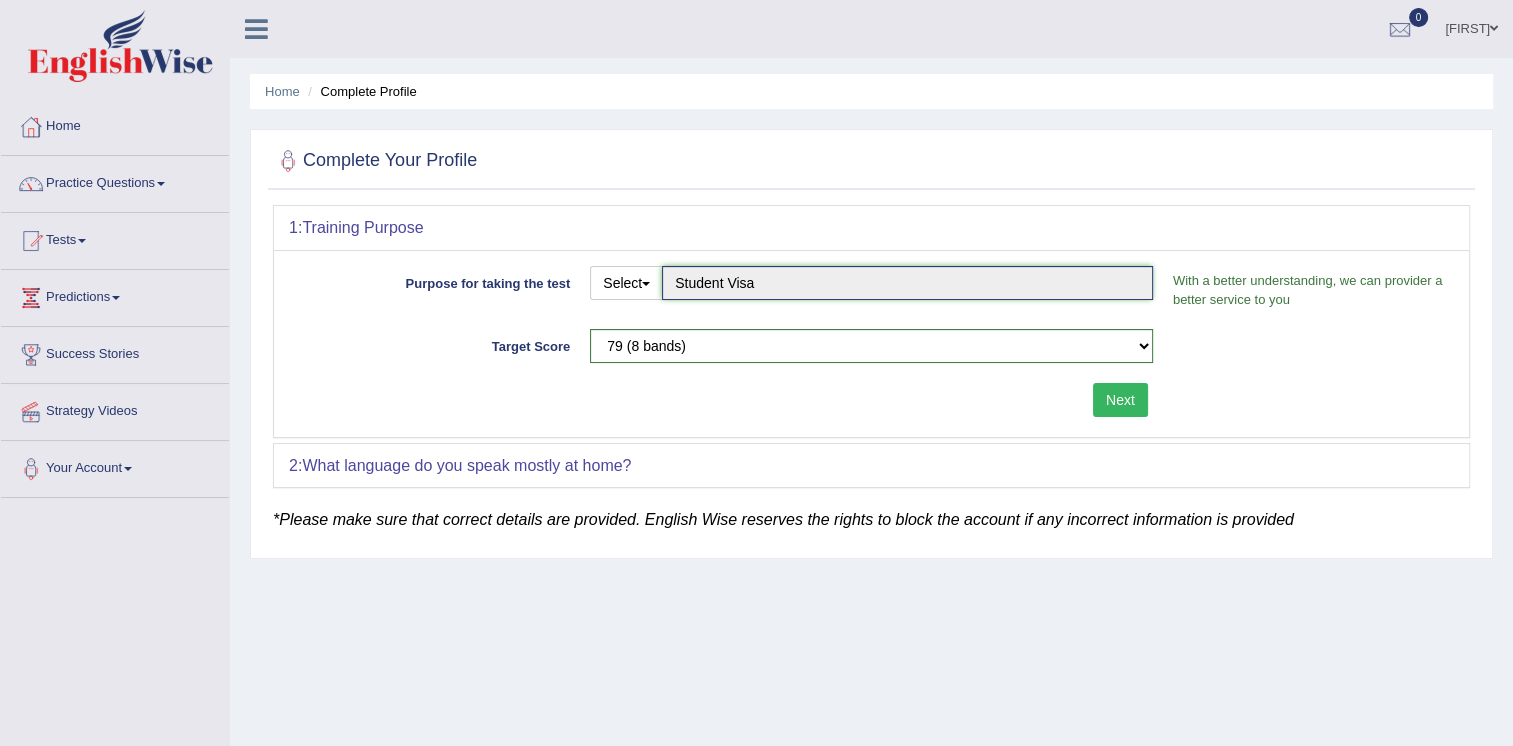 click on "Student Visa" at bounding box center (907, 283) 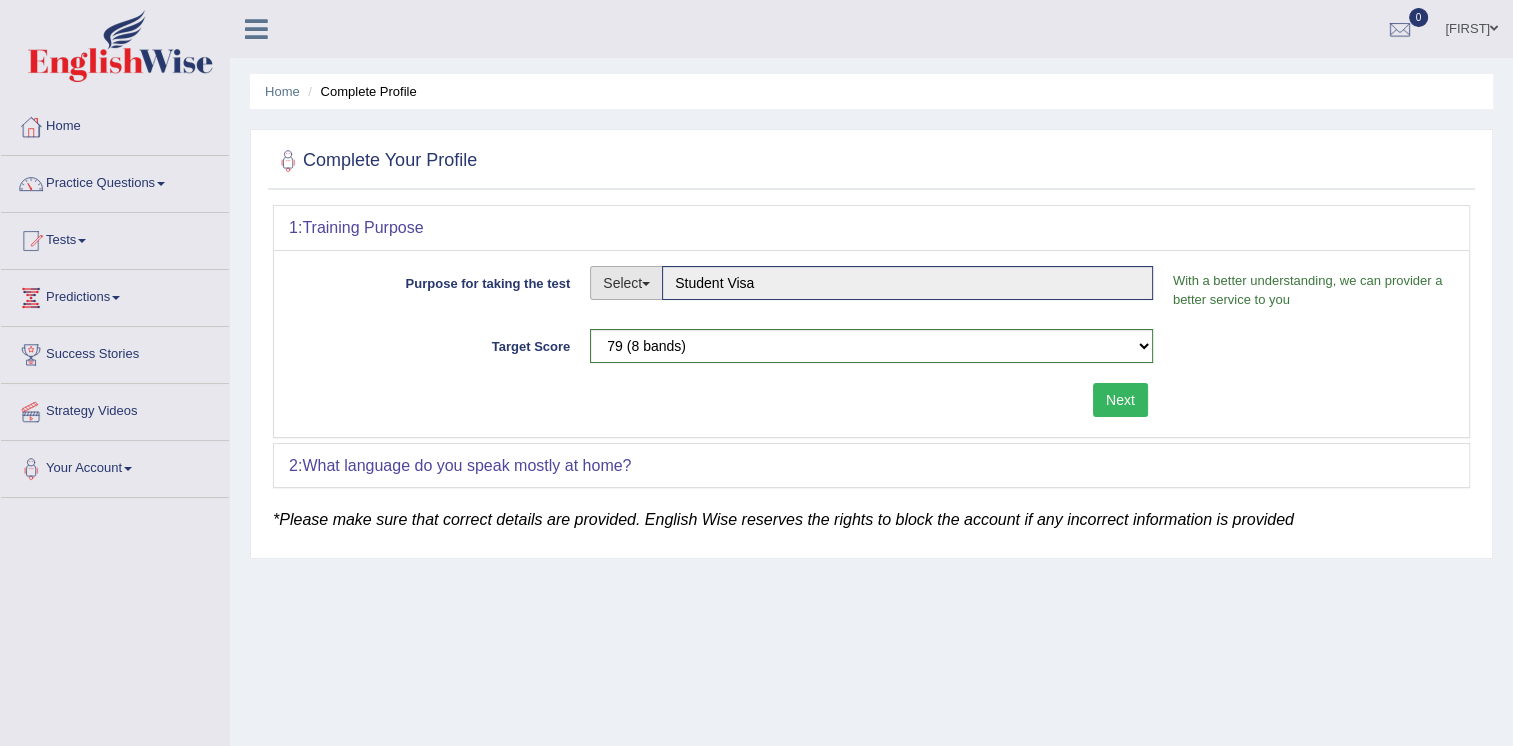 click on "Select" at bounding box center (626, 283) 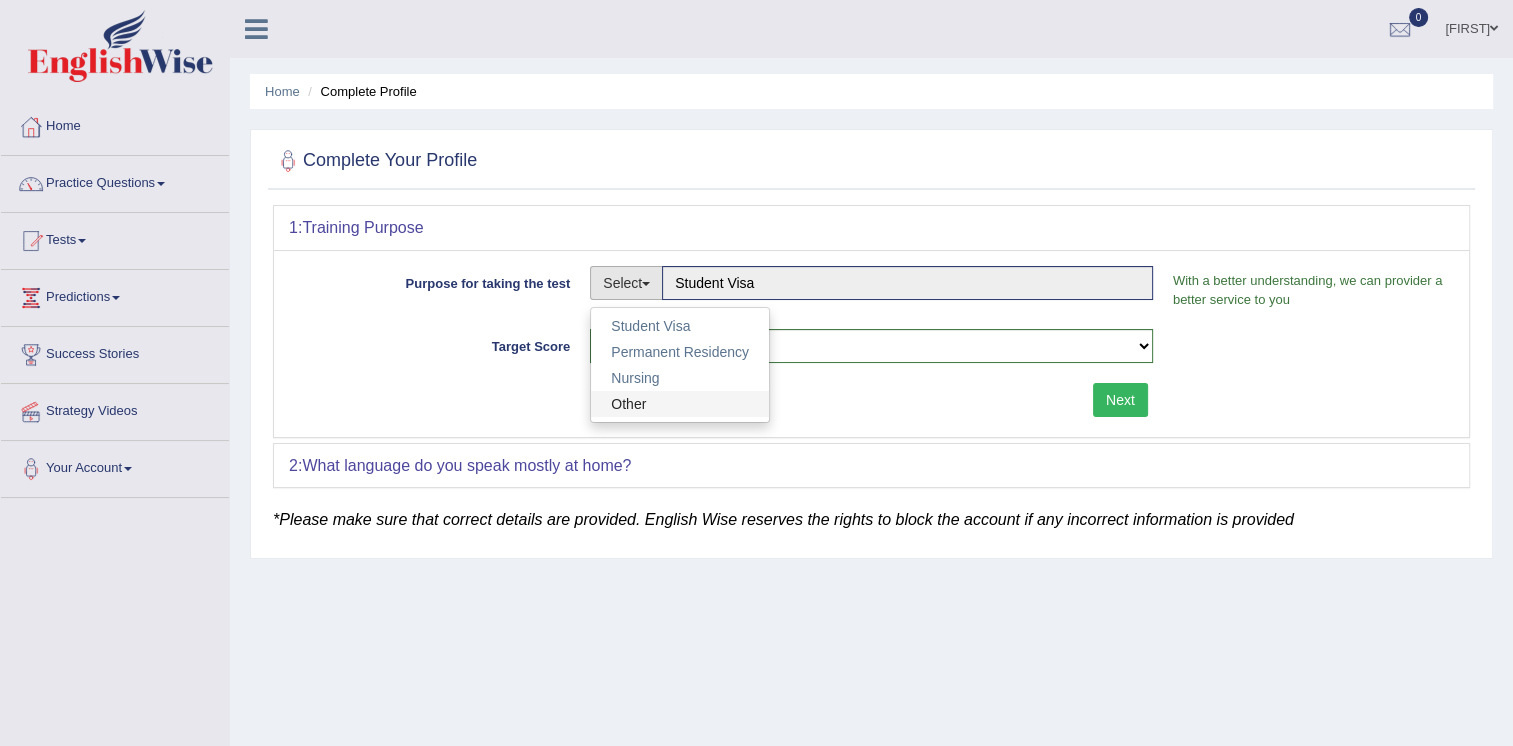click on "Other" at bounding box center [680, 404] 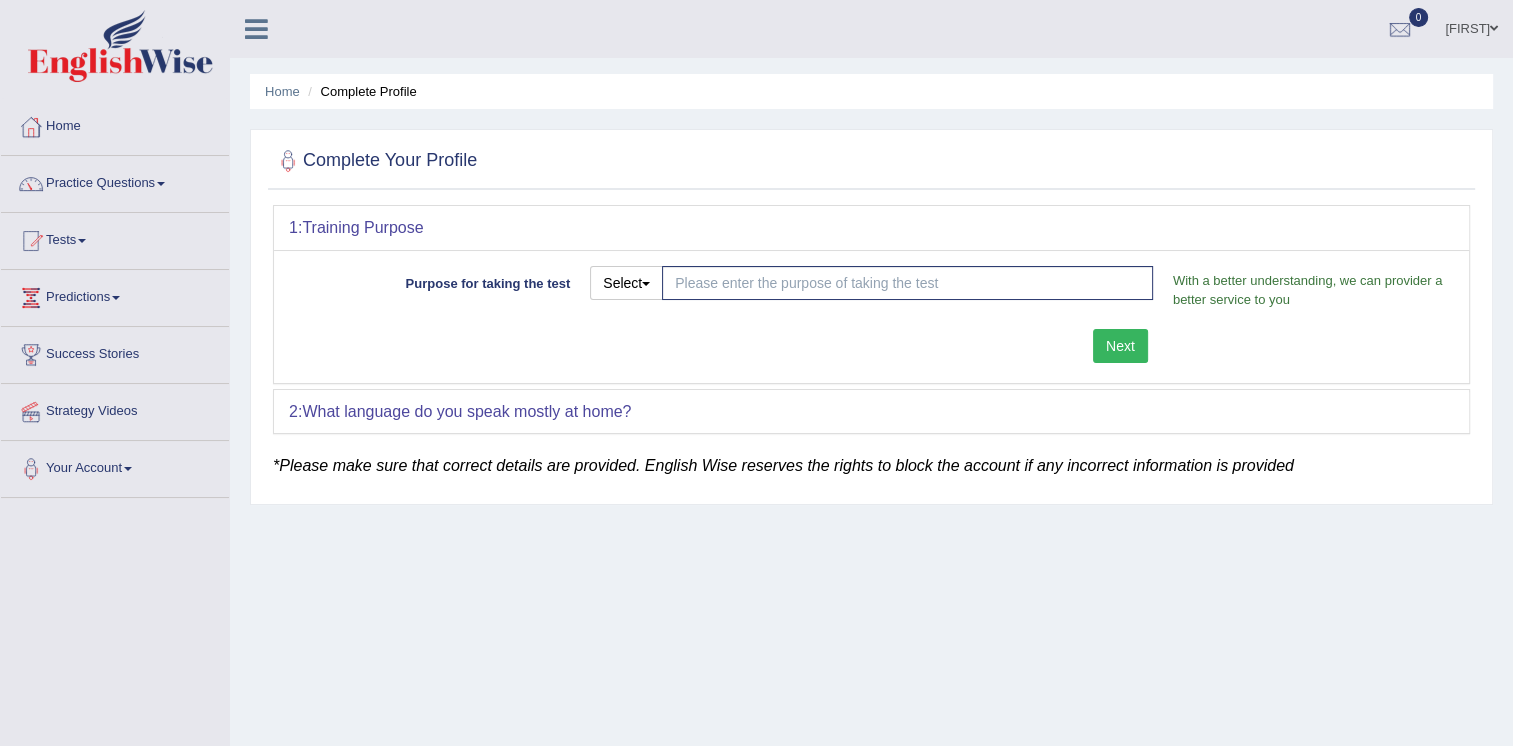 click on "Select
Student Visa
Permanent Residency
Nursing
Other" at bounding box center [871, 285] 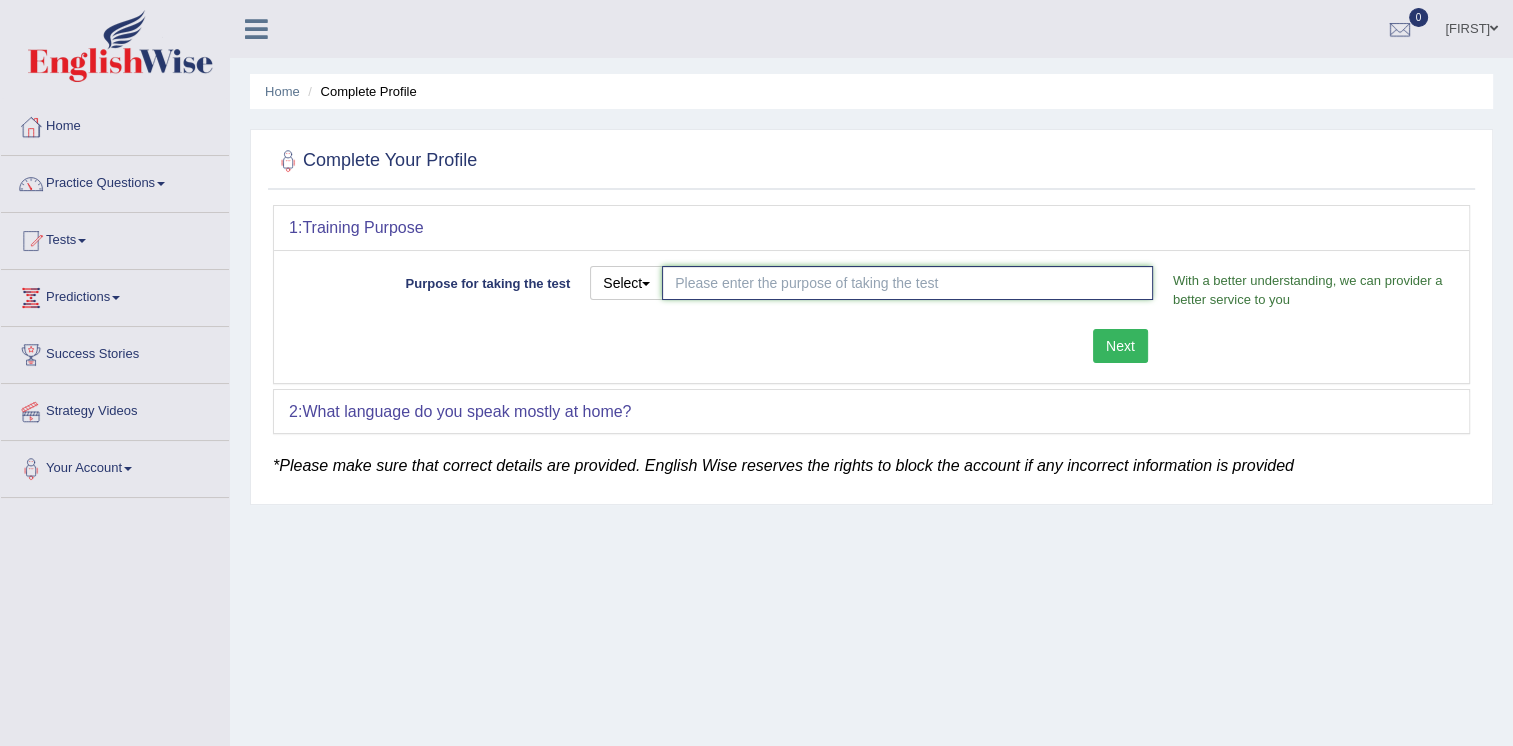 click on "Purpose for taking the test" at bounding box center [907, 283] 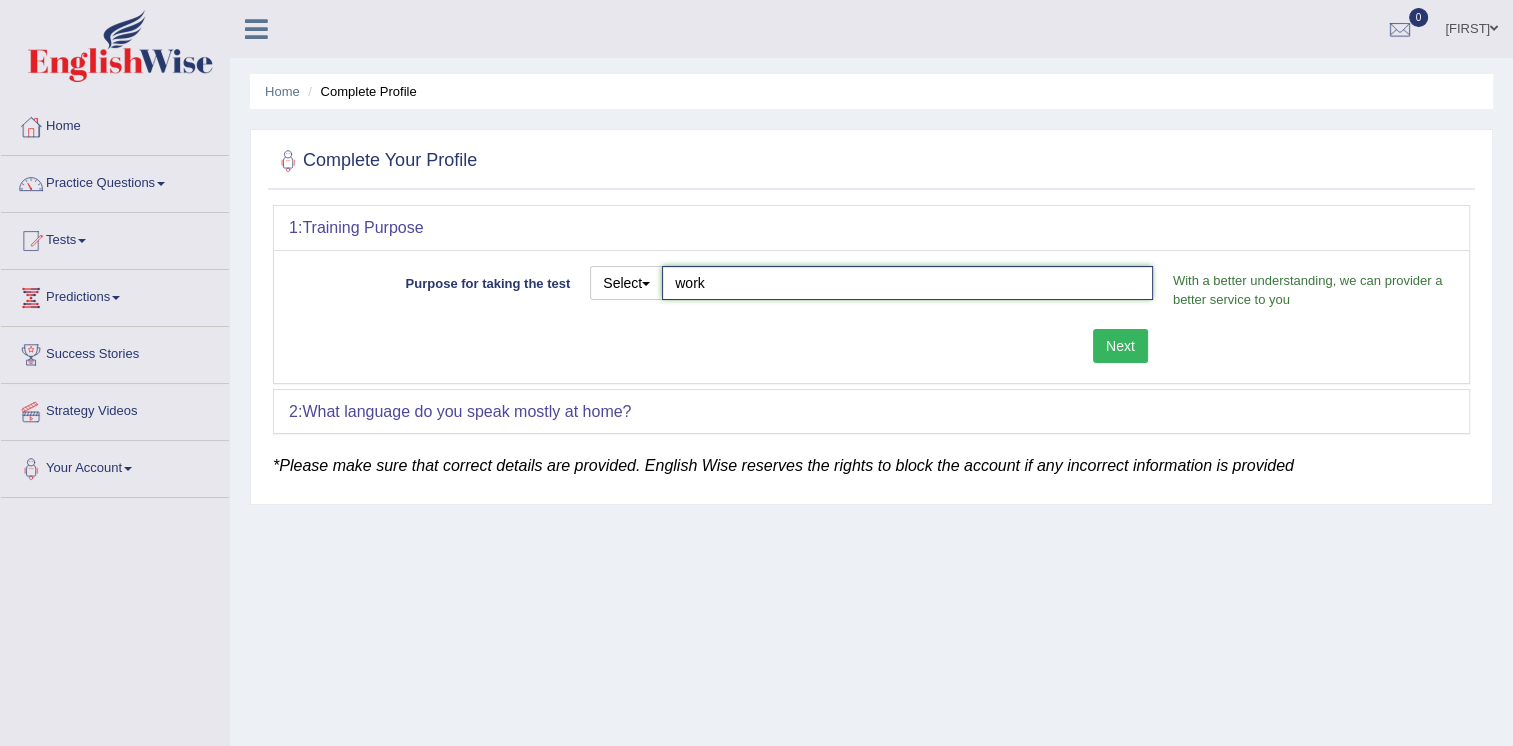 type on "work" 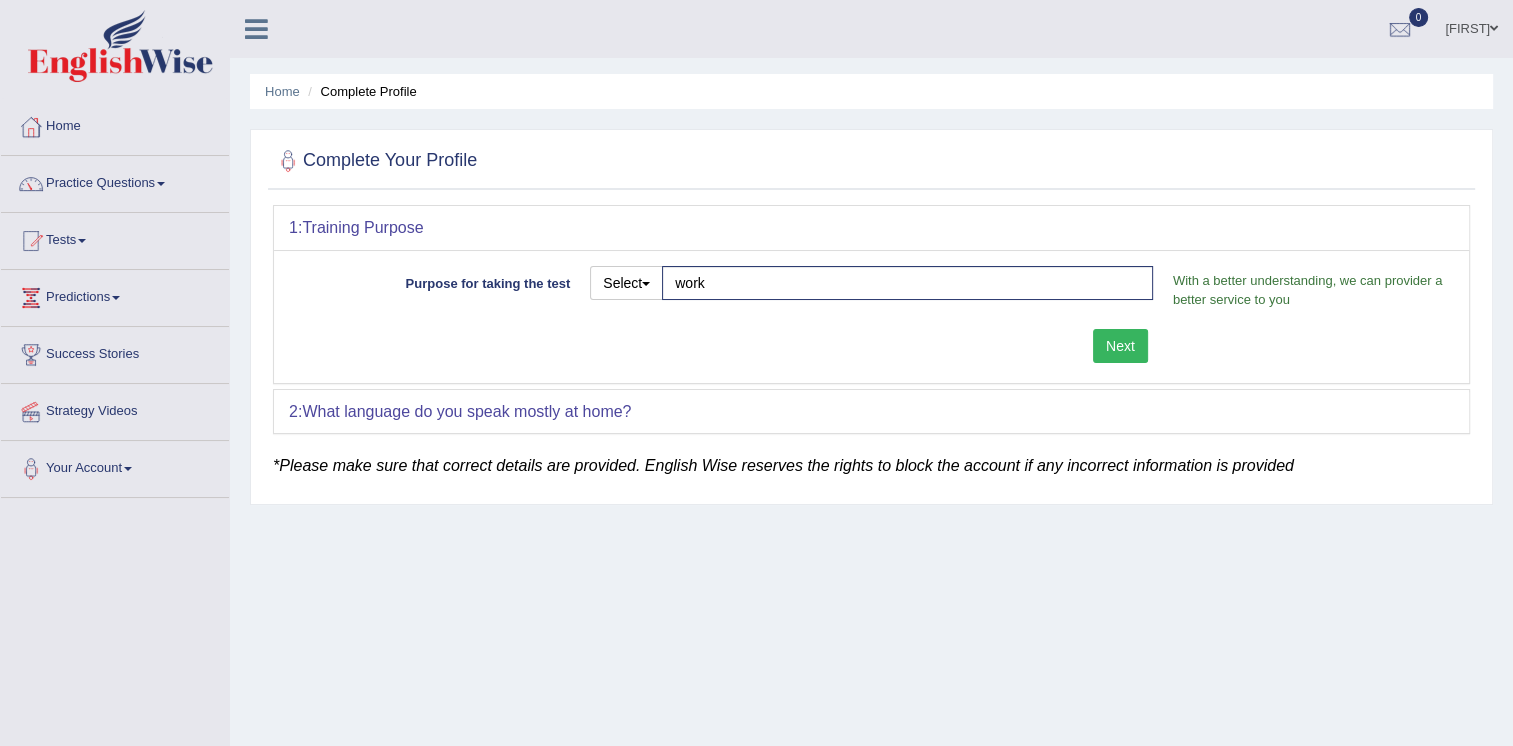 click on "Purpose for taking the test
Select
Student Visa
Permanent Residency
Nursing
Other
work
With a better understanding, we can provider a better service to you
Target Score
Please select the correct value
50 (6 bands)
58 (6.5 bands)
65 (7 bands)
79 (8 bands)
Next" at bounding box center (871, 316) 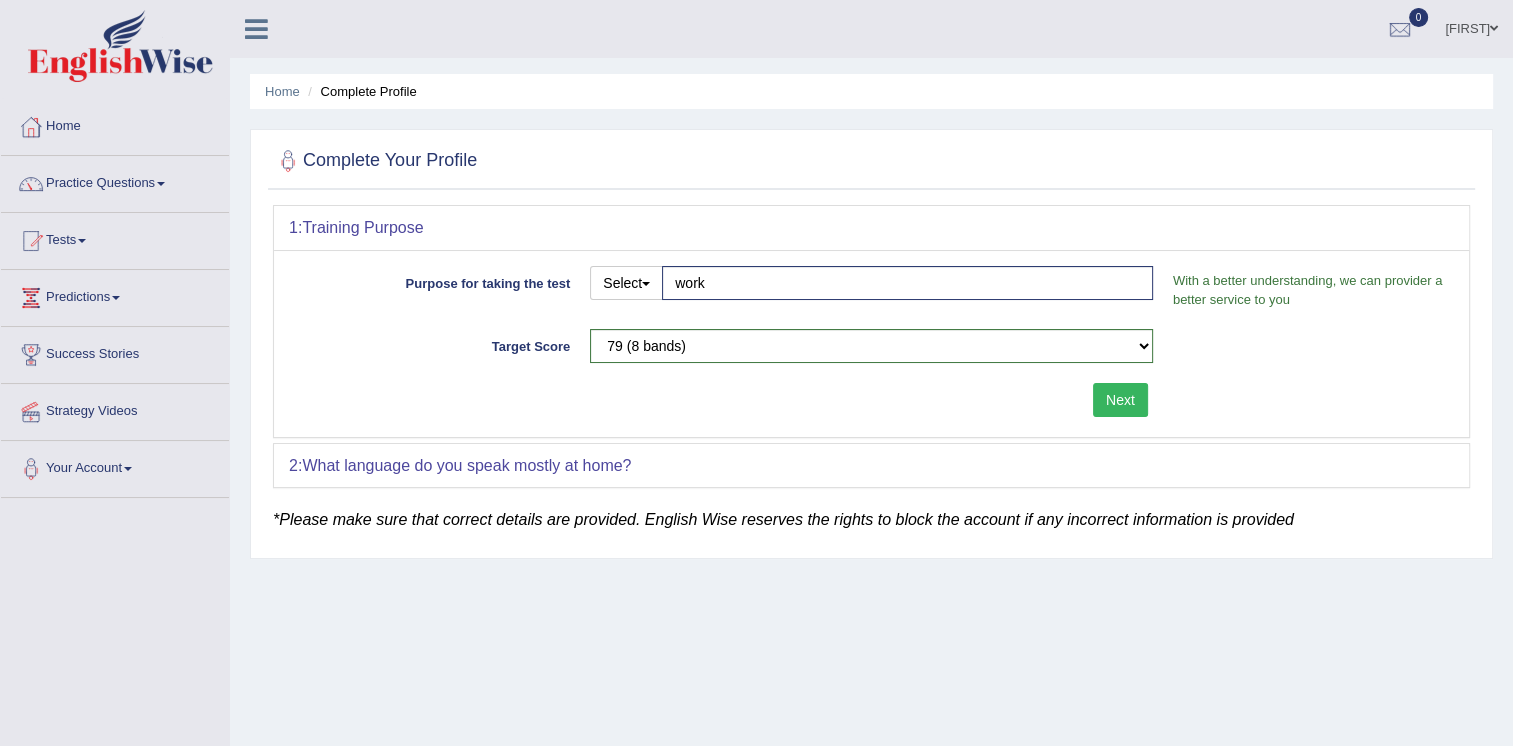 click on "Next" at bounding box center [1120, 400] 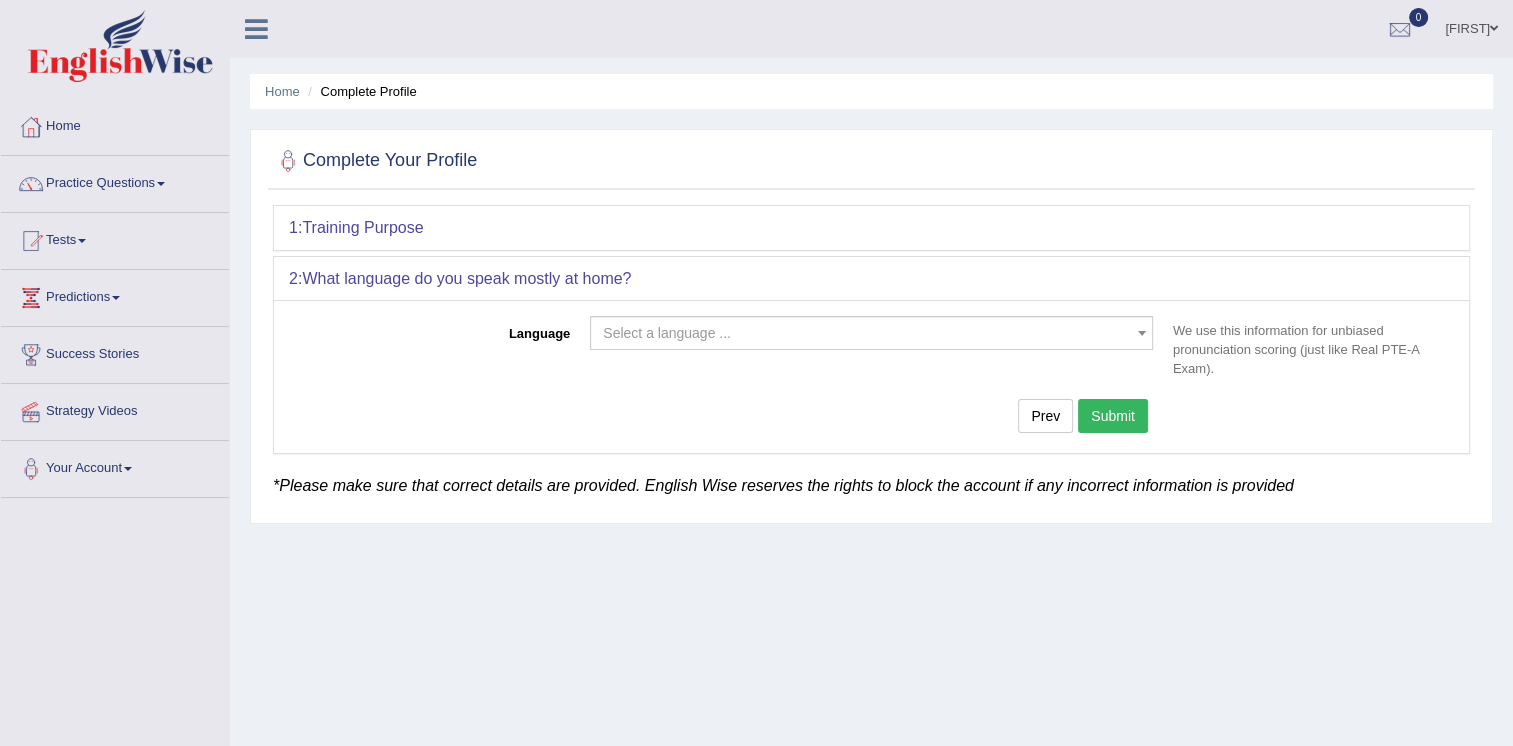click on "Select a language ..." at bounding box center (865, 333) 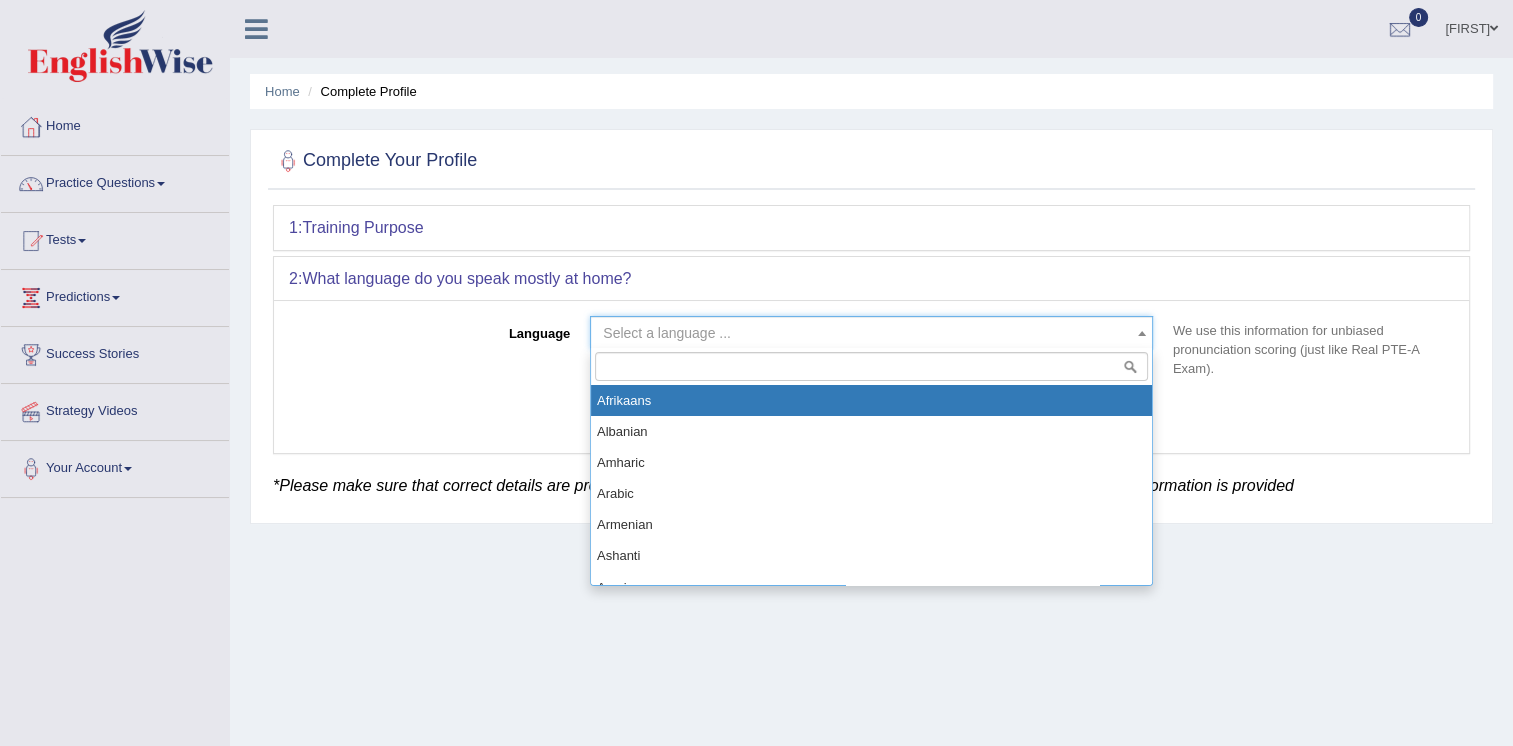 click on "Select a language ..." at bounding box center [865, 333] 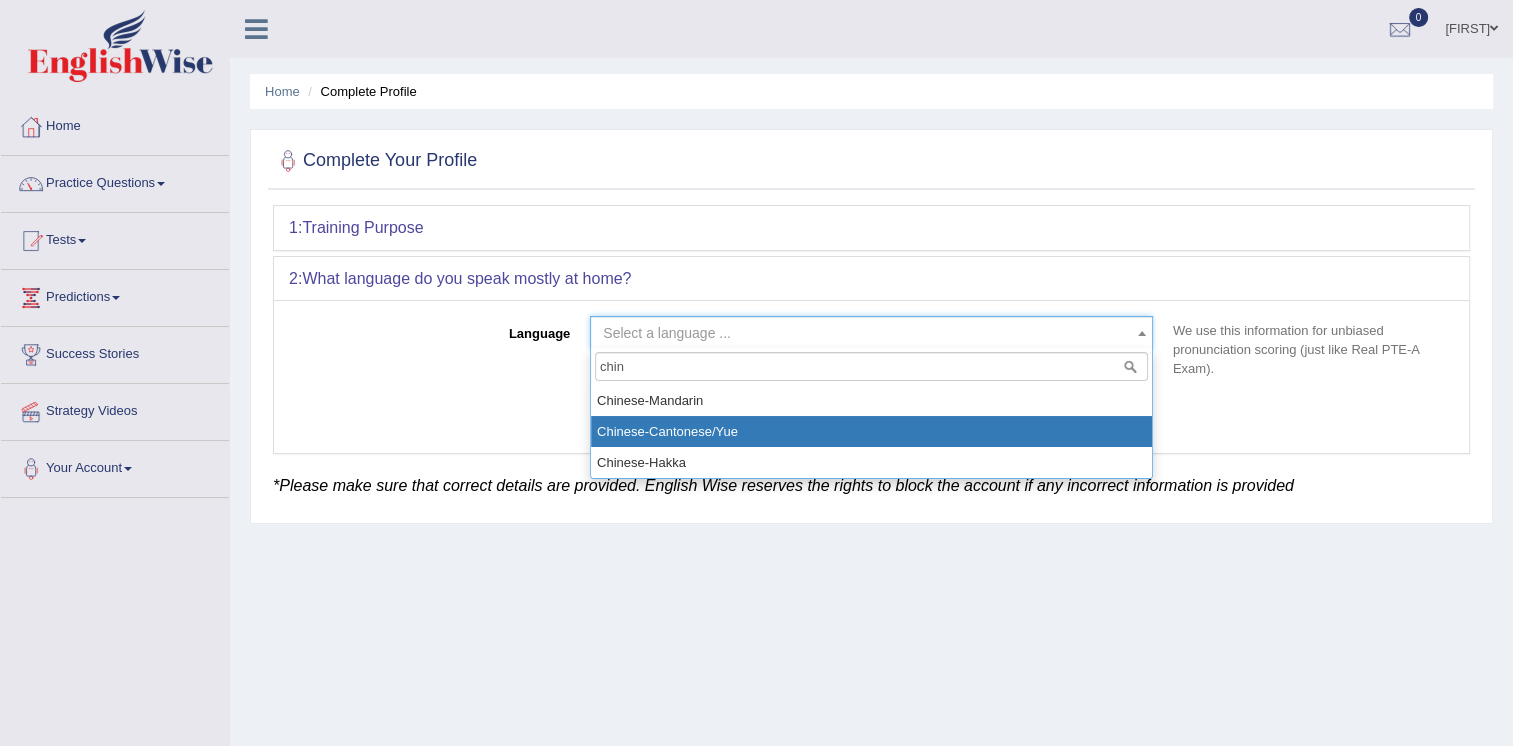 type on "chin" 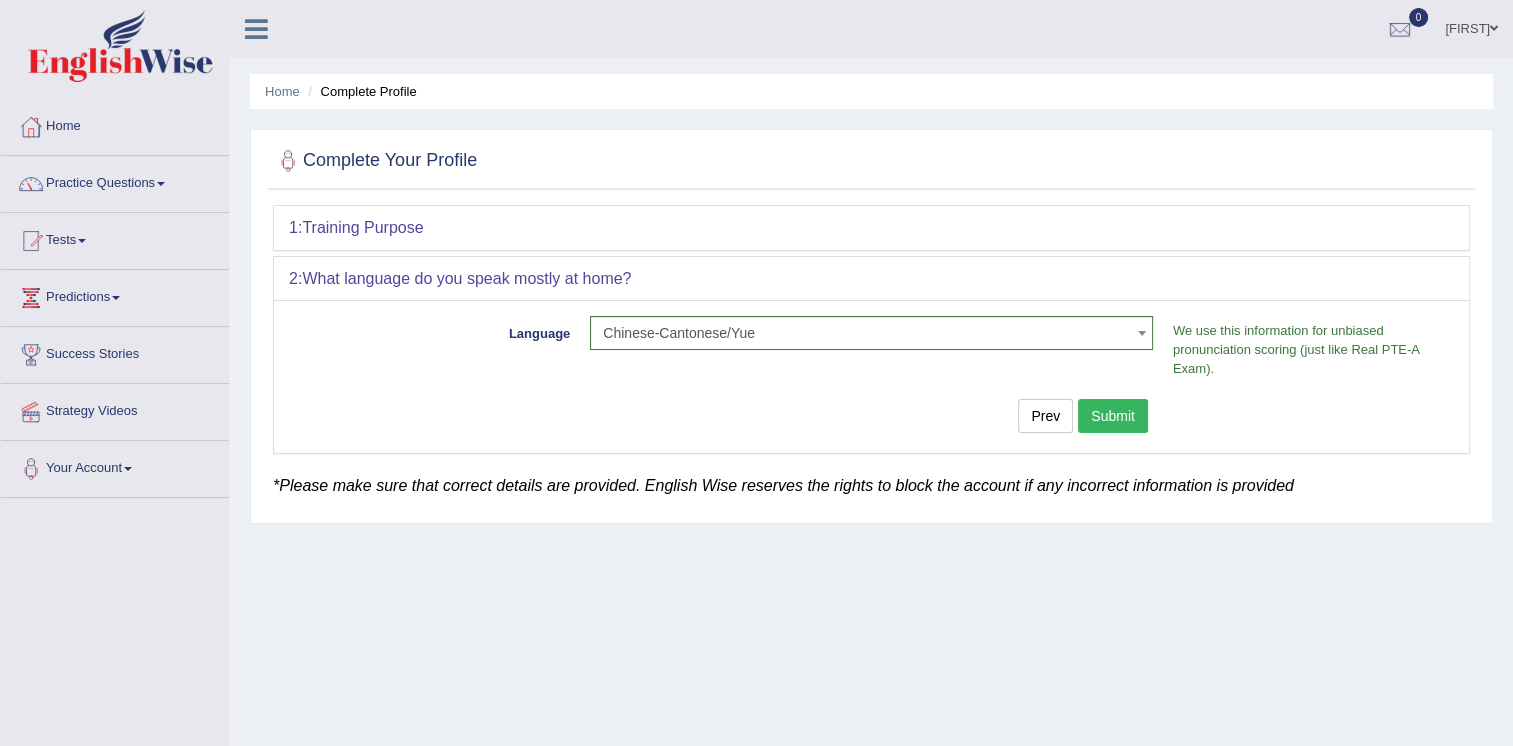 click on "Submit" at bounding box center (1113, 416) 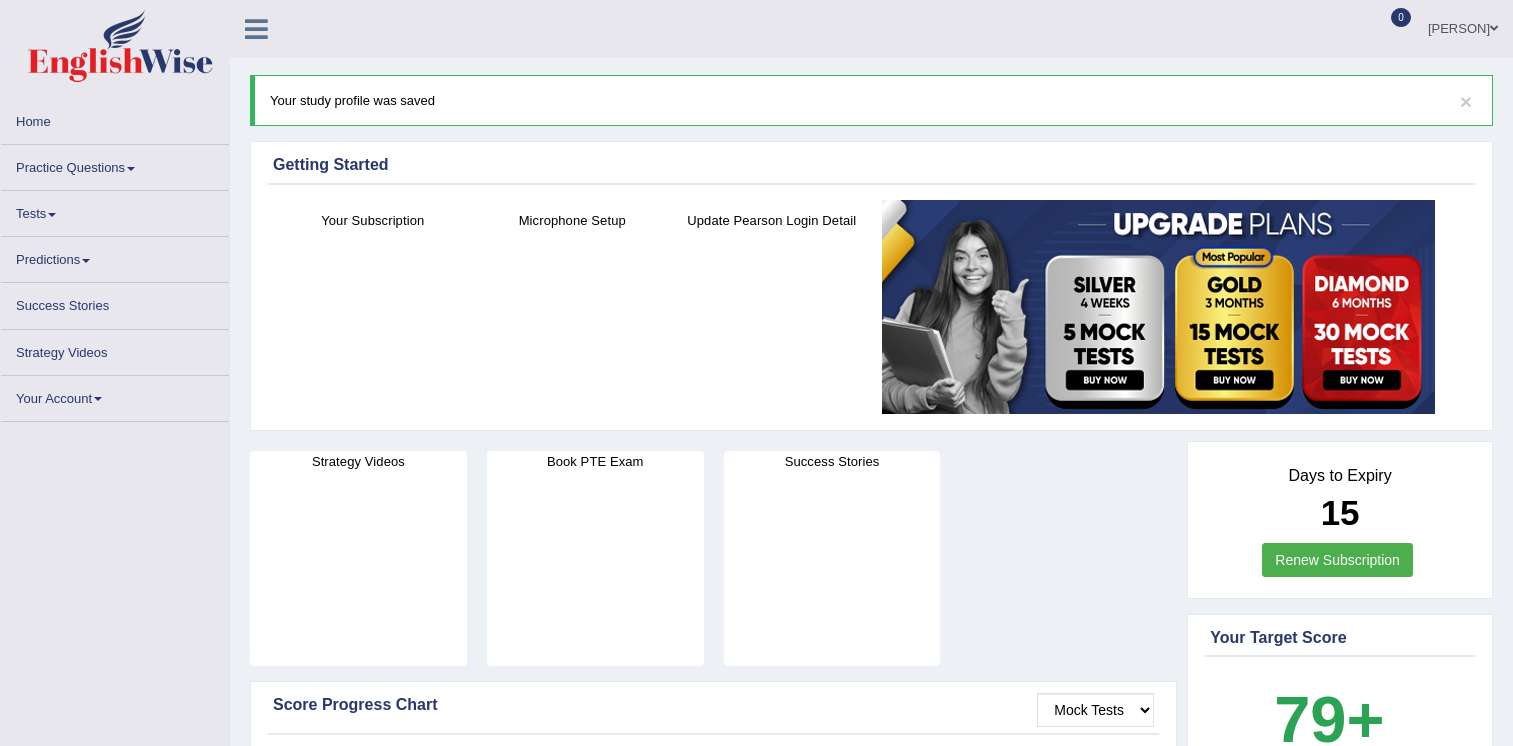 scroll, scrollTop: 0, scrollLeft: 0, axis: both 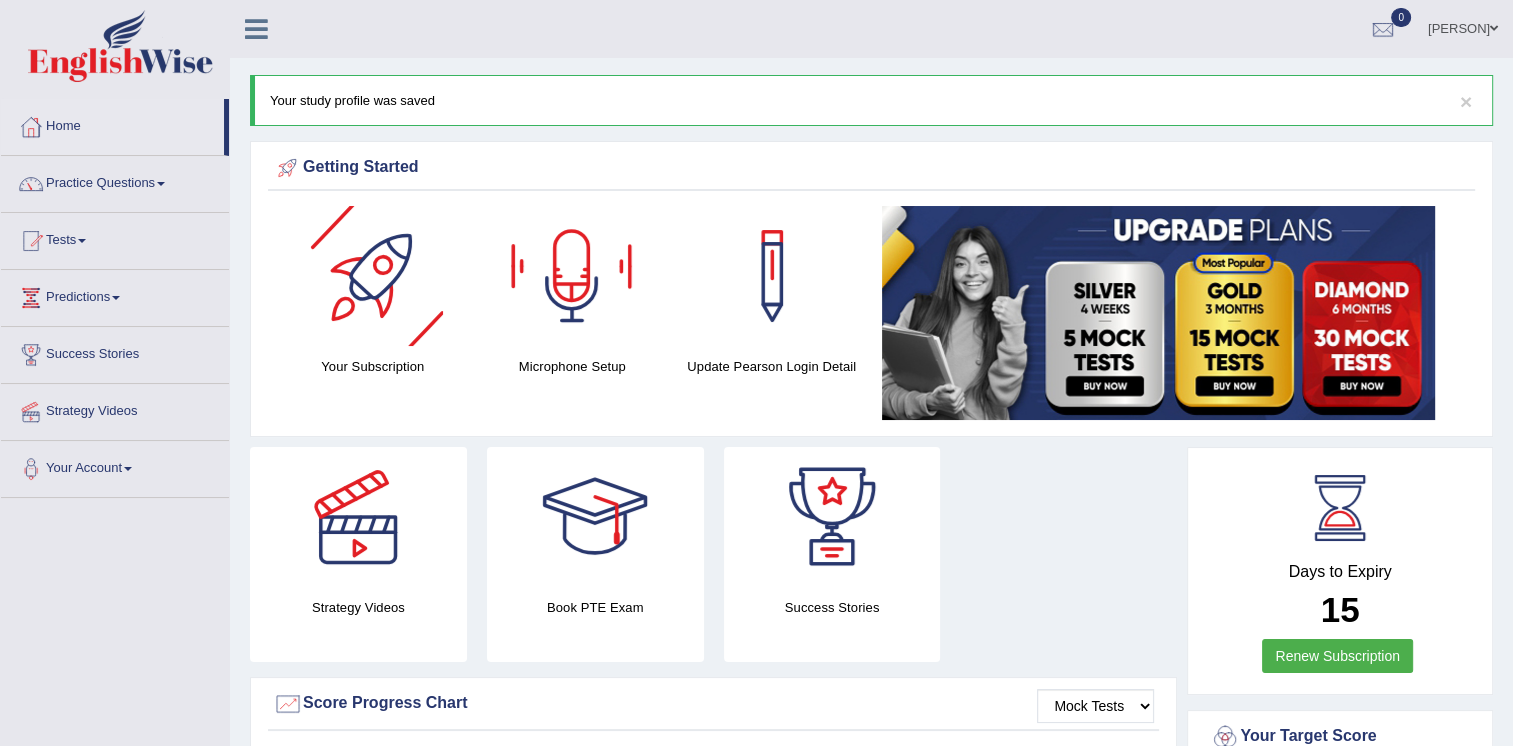 click on "×
Your study profile was saved" at bounding box center (871, 100) 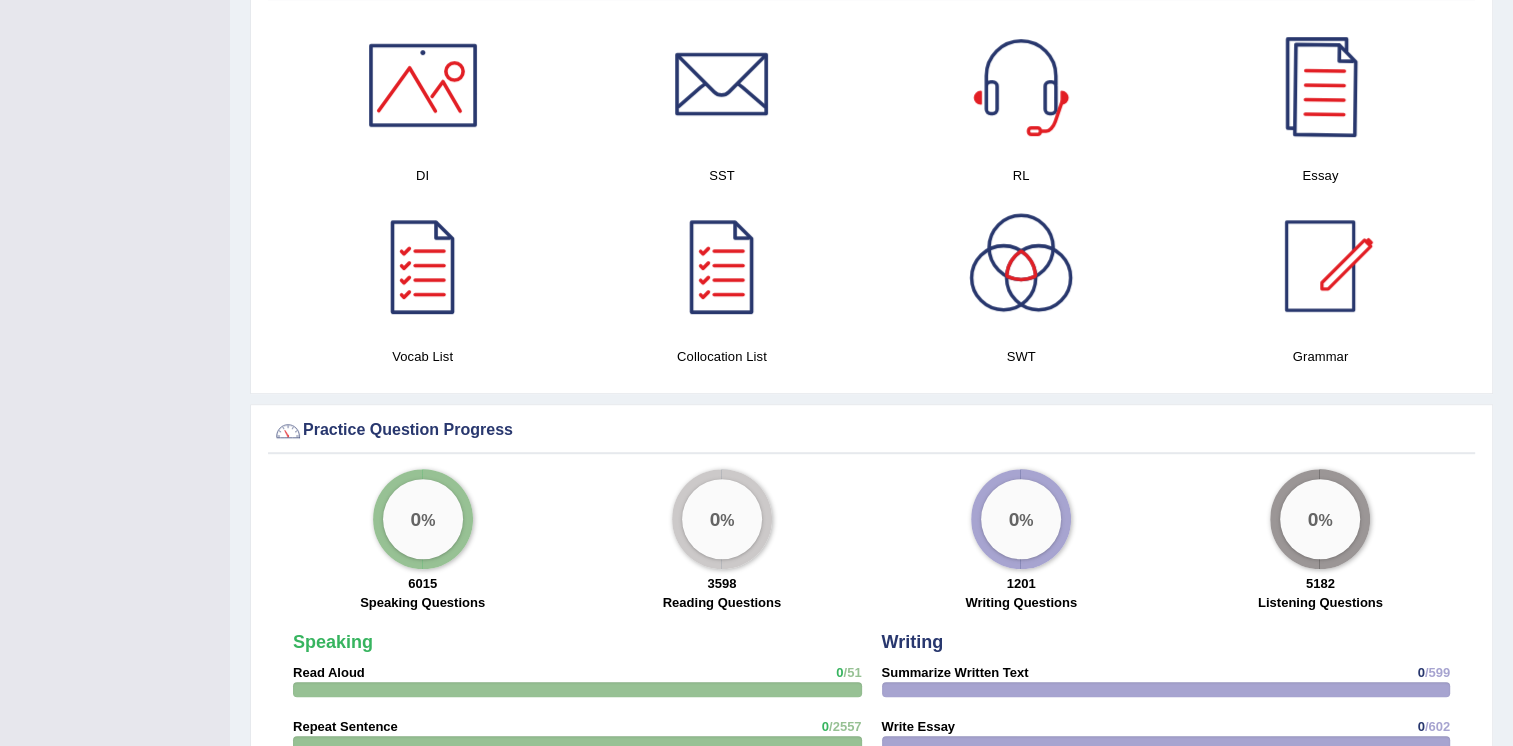 scroll, scrollTop: 862, scrollLeft: 0, axis: vertical 